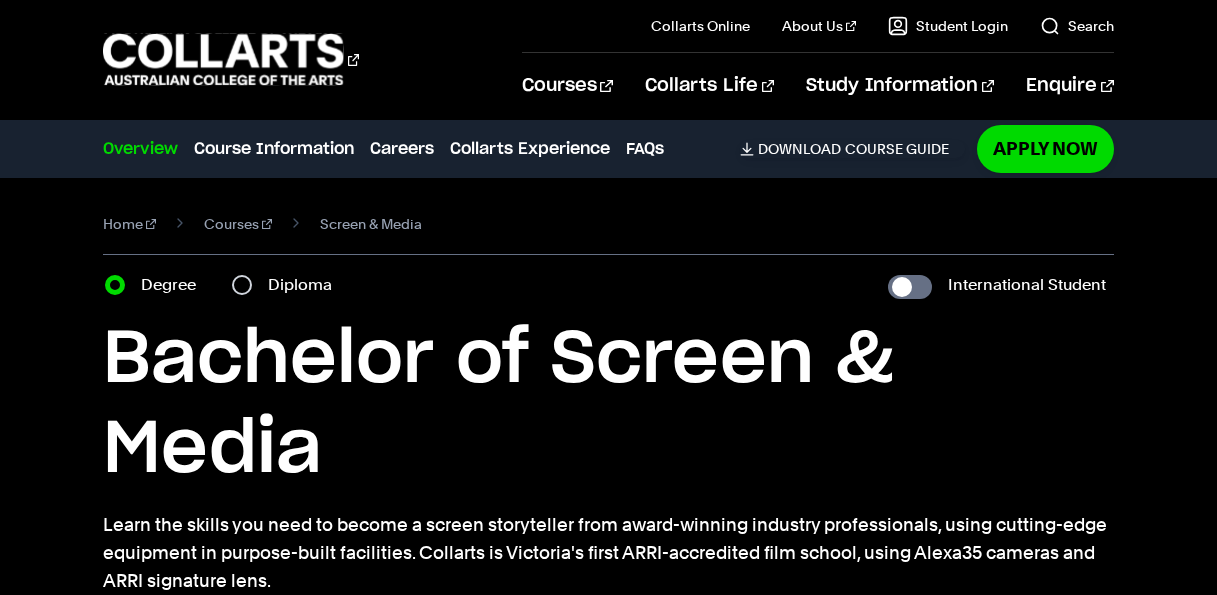scroll, scrollTop: 0, scrollLeft: 0, axis: both 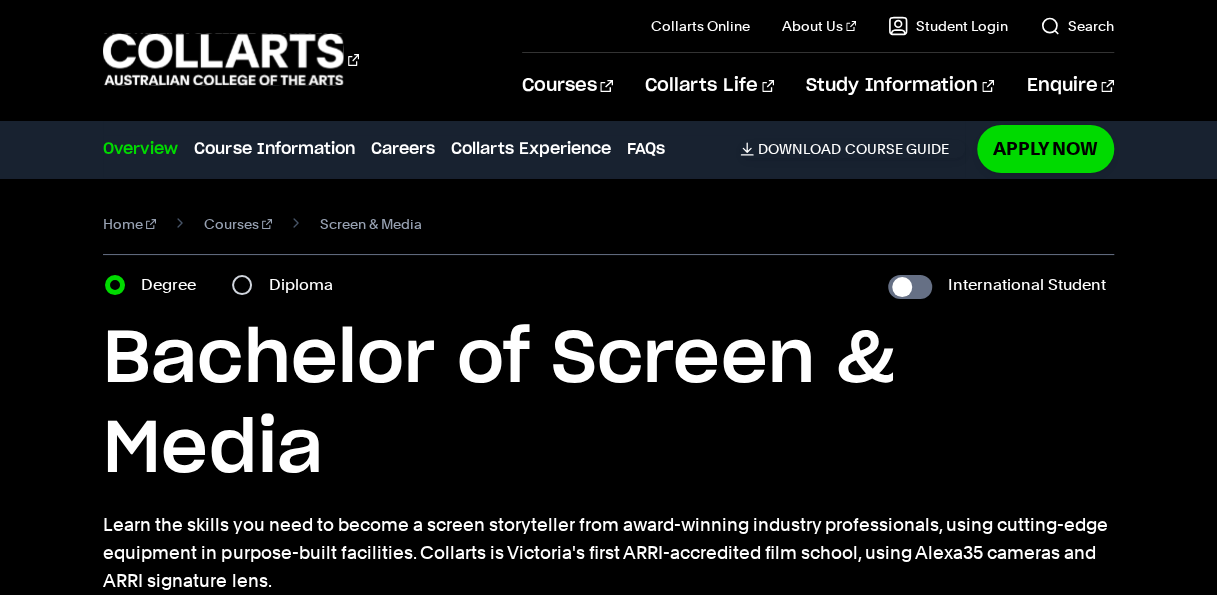 click on "Course variant
Degree
Diploma
International Student" at bounding box center [608, 285] 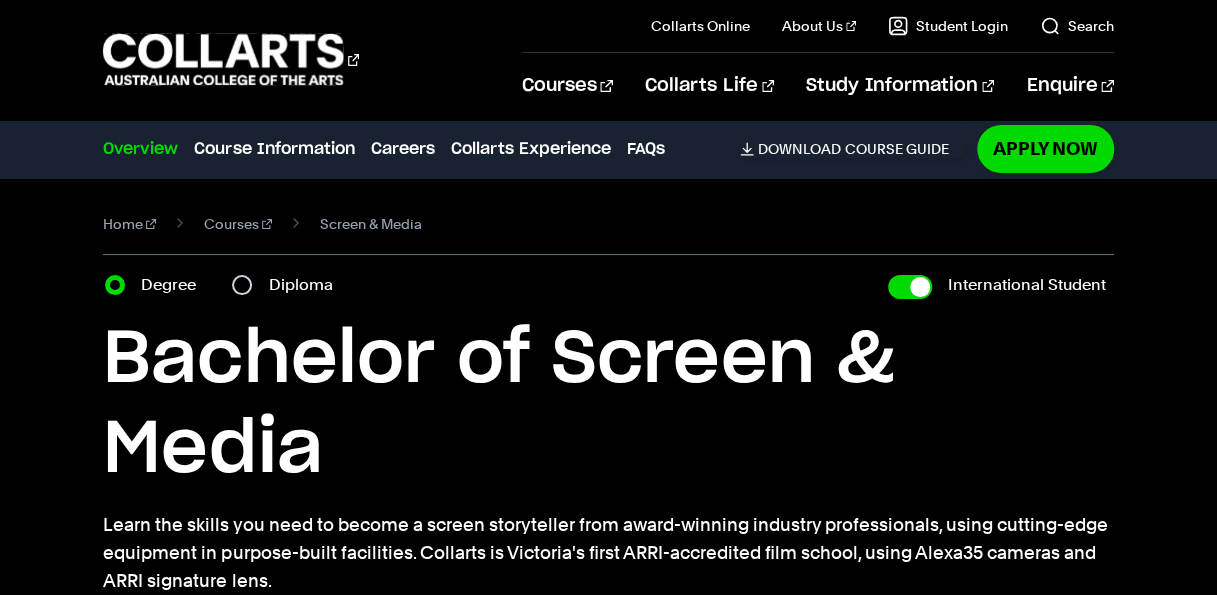 checkbox on "true" 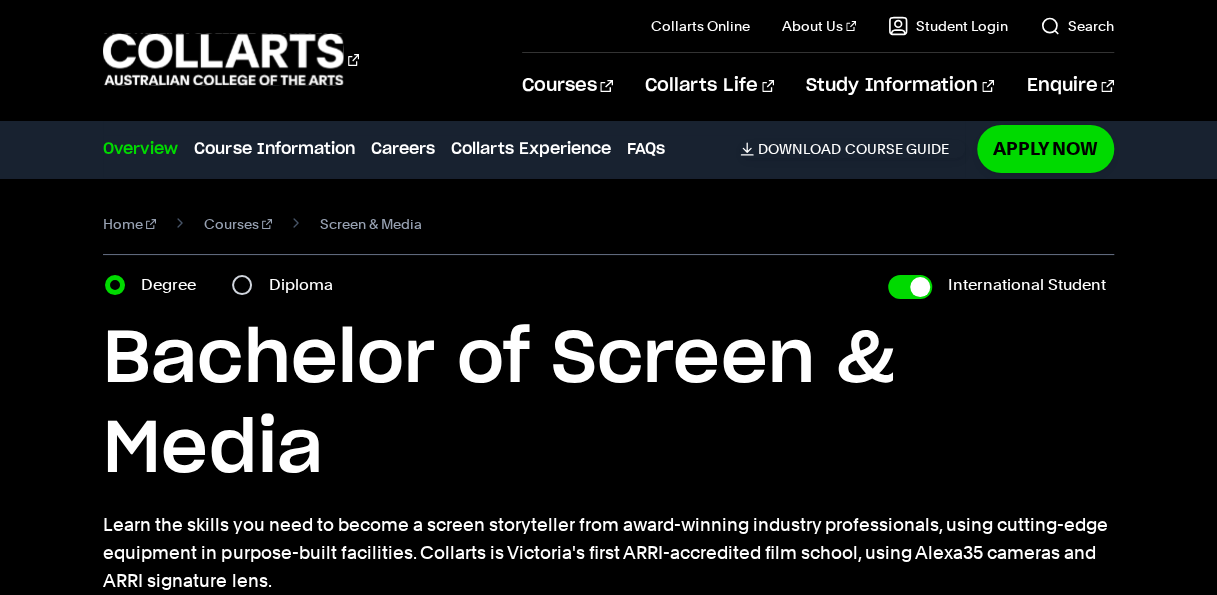 click on "International Student" at bounding box center [910, 287] 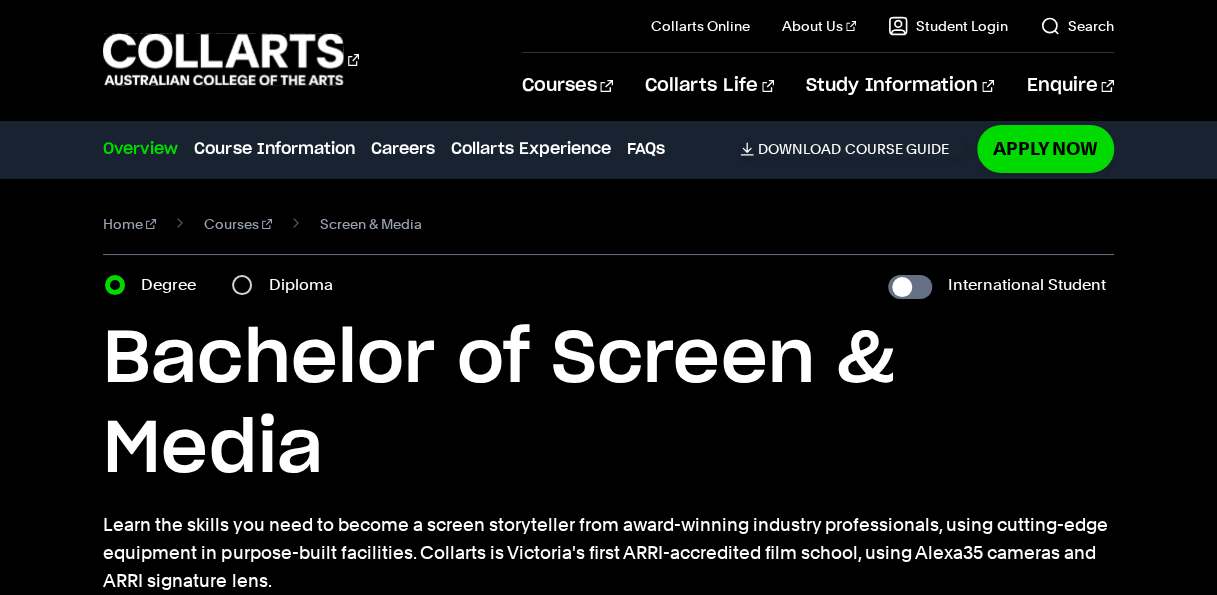 checkbox on "false" 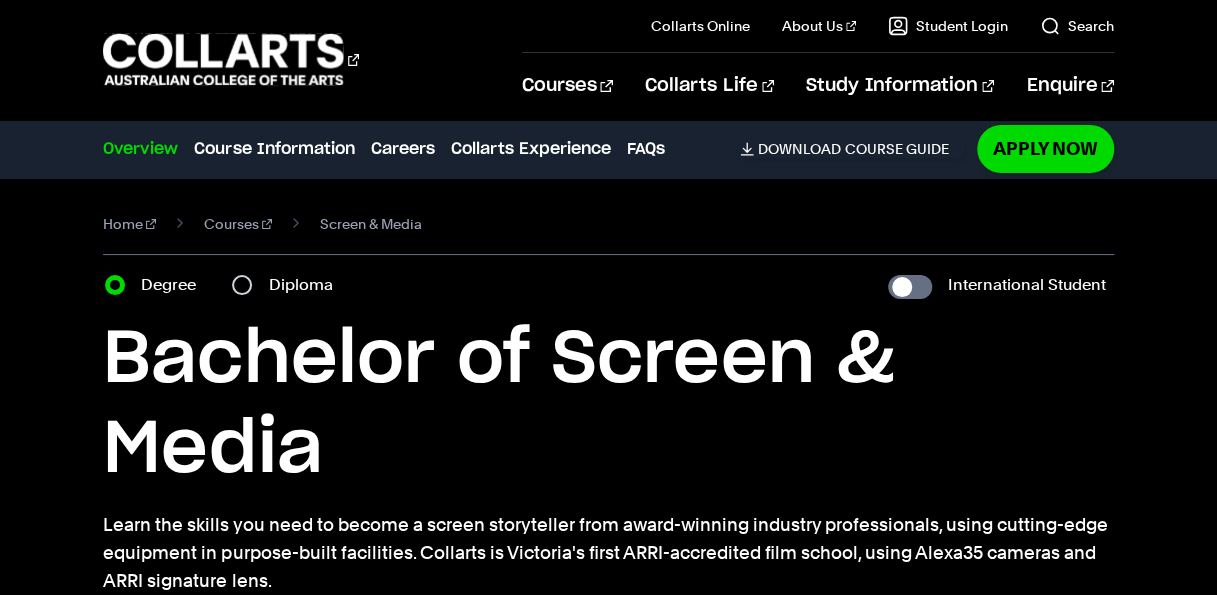click on "International Student" at bounding box center [910, 287] 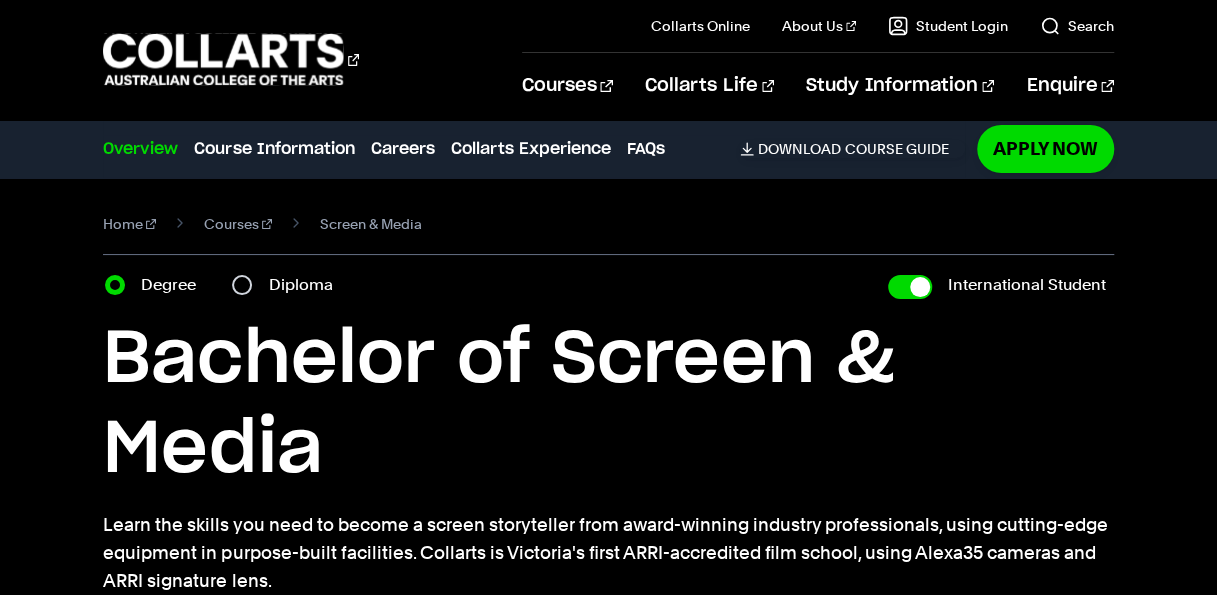 checkbox on "true" 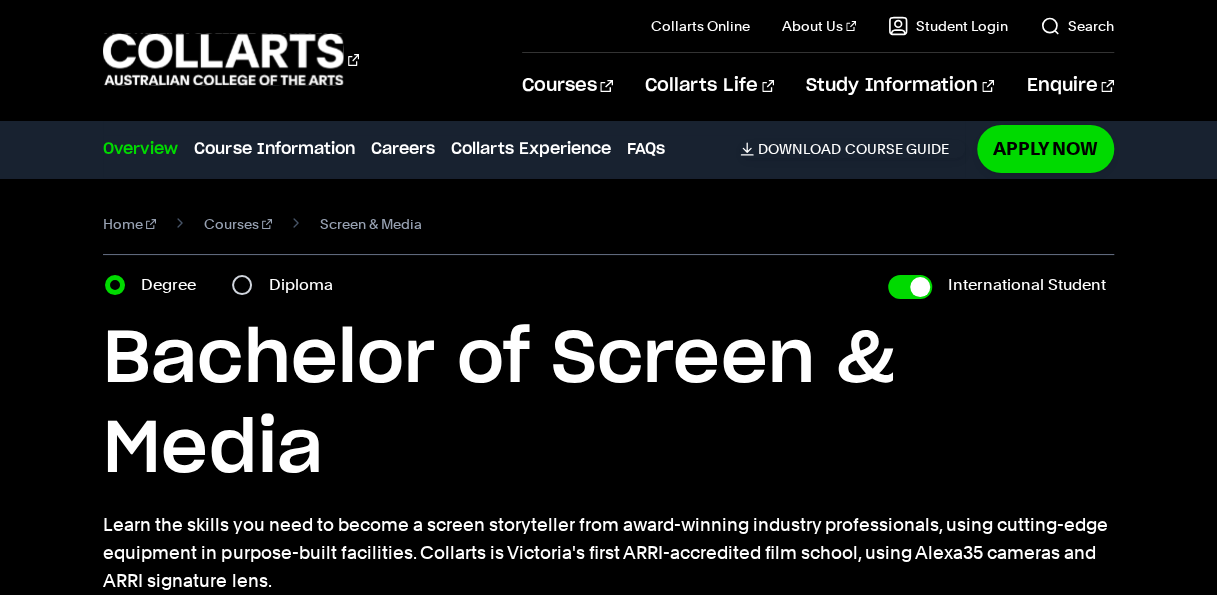 click on "International Student" at bounding box center [910, 287] 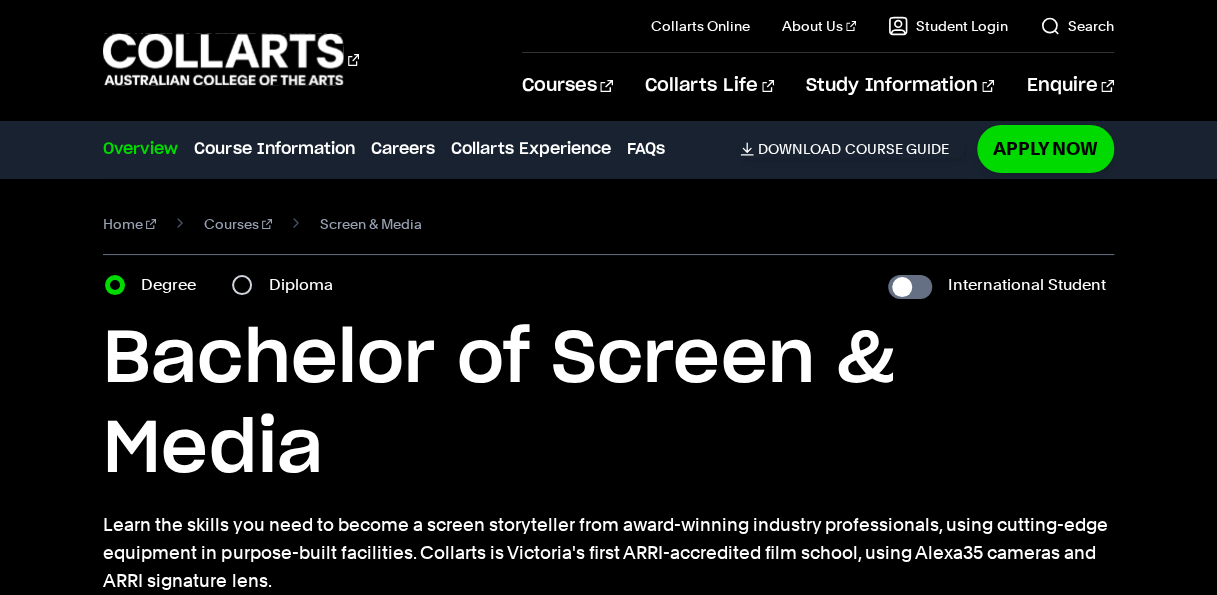 checkbox on "false" 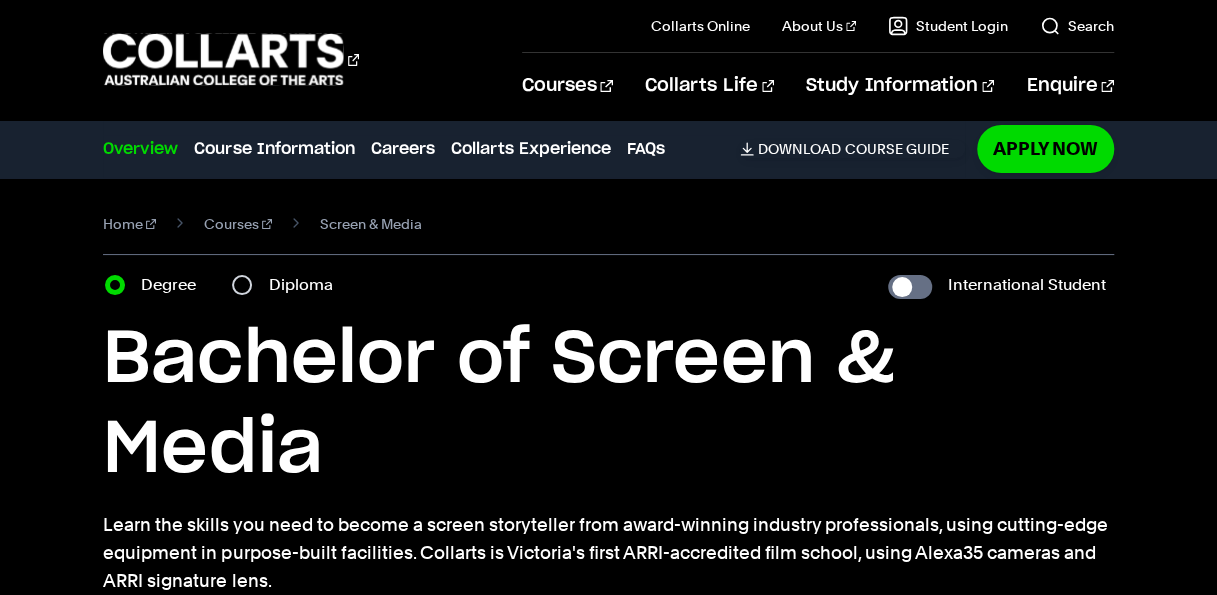 click on "International Student" at bounding box center [910, 287] 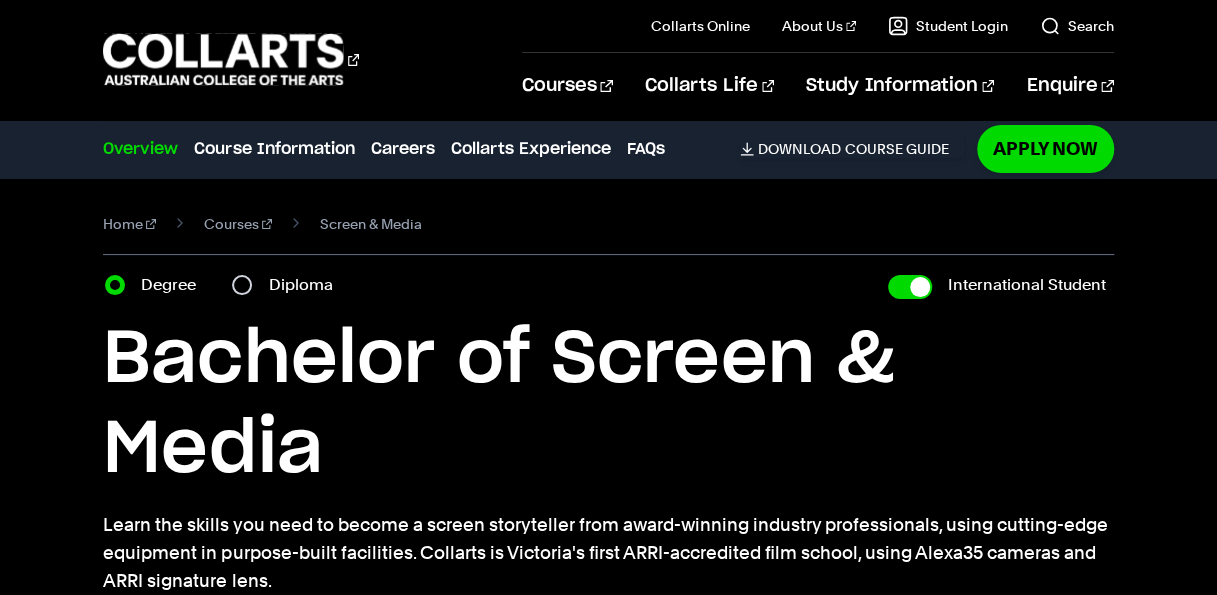 checkbox on "true" 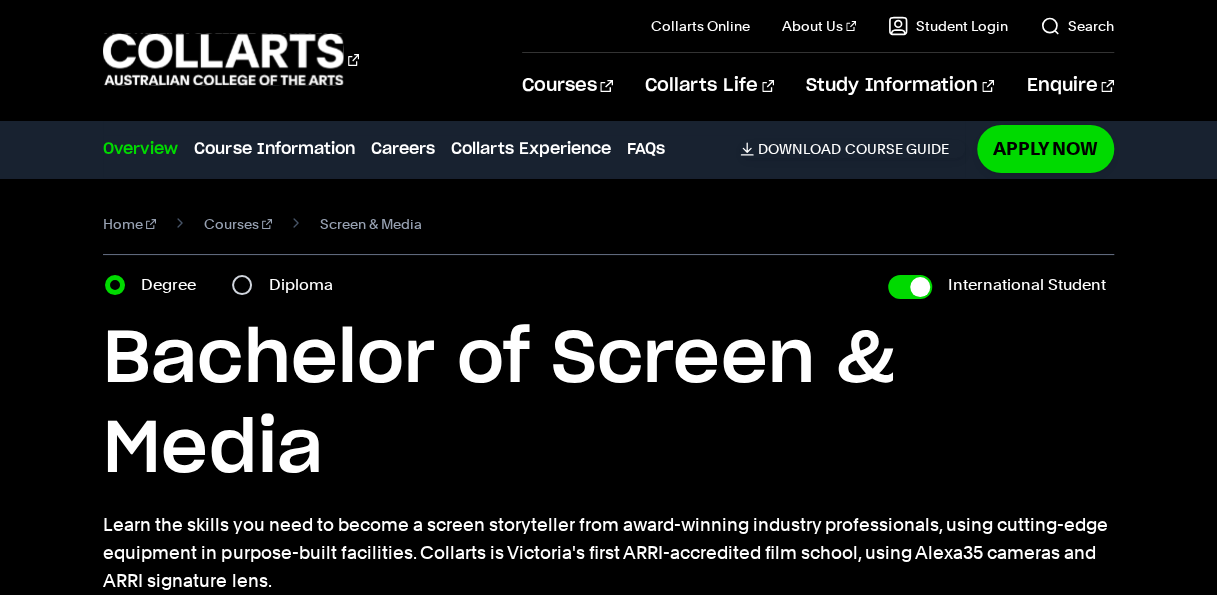 click on "International Student" at bounding box center (910, 287) 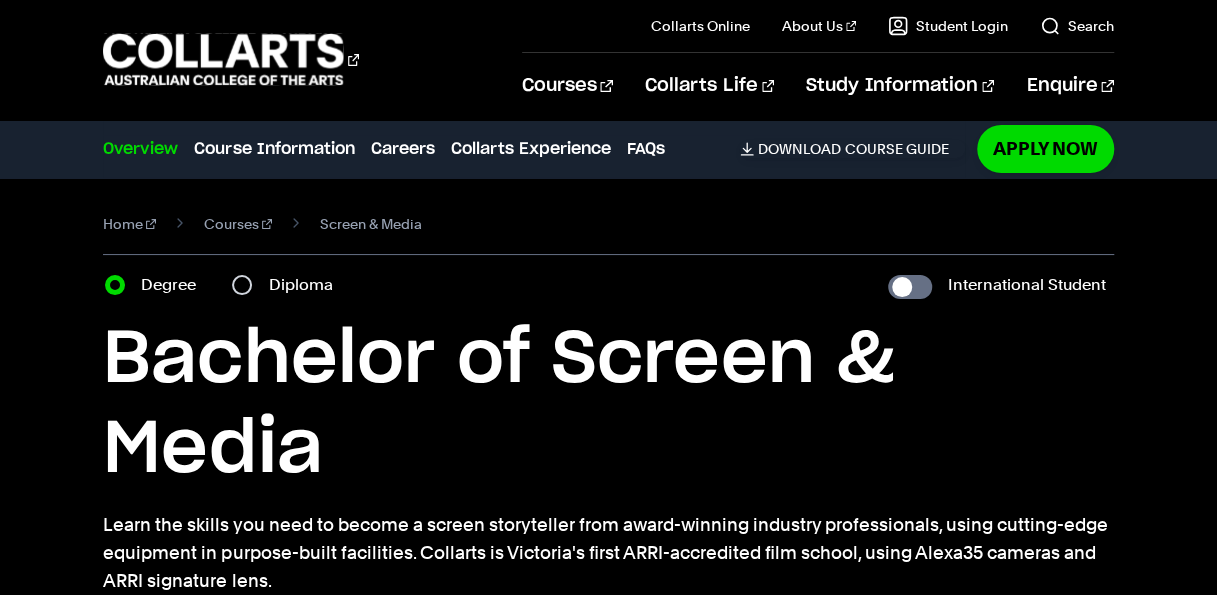 checkbox on "false" 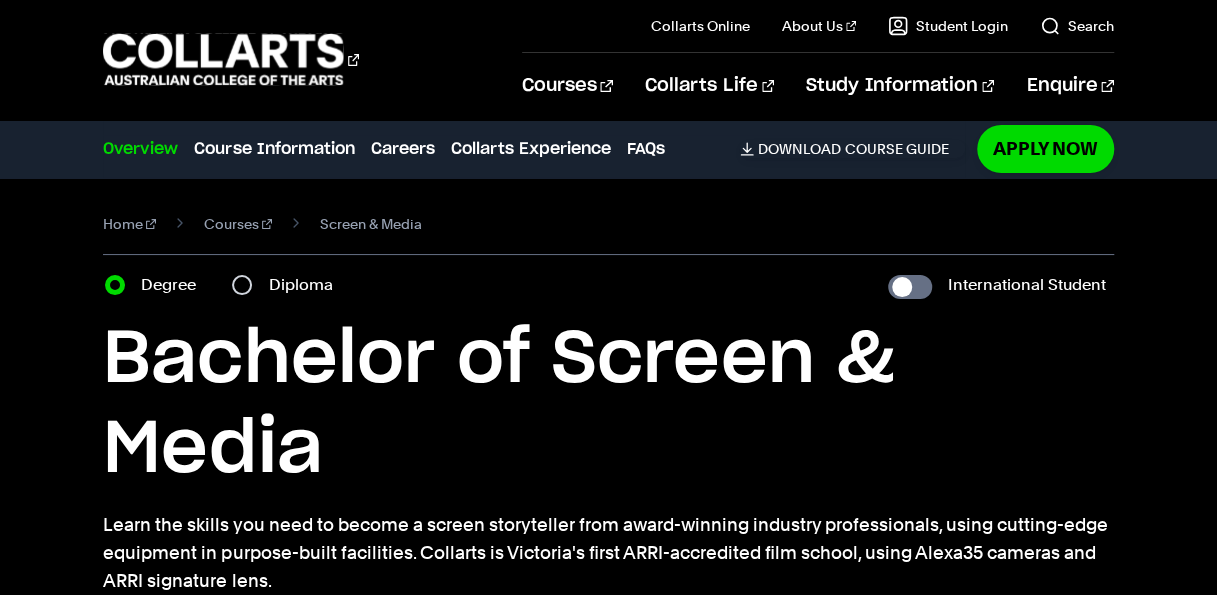 click on "Diploma" at bounding box center (306, 285) 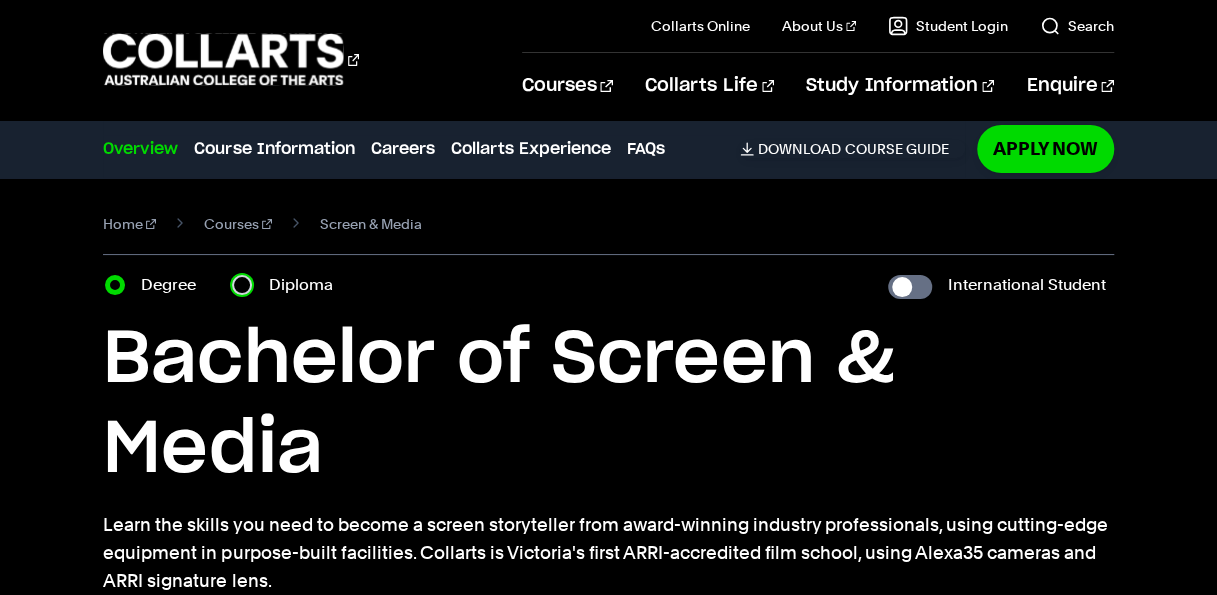 click on "Diploma" at bounding box center [242, 285] 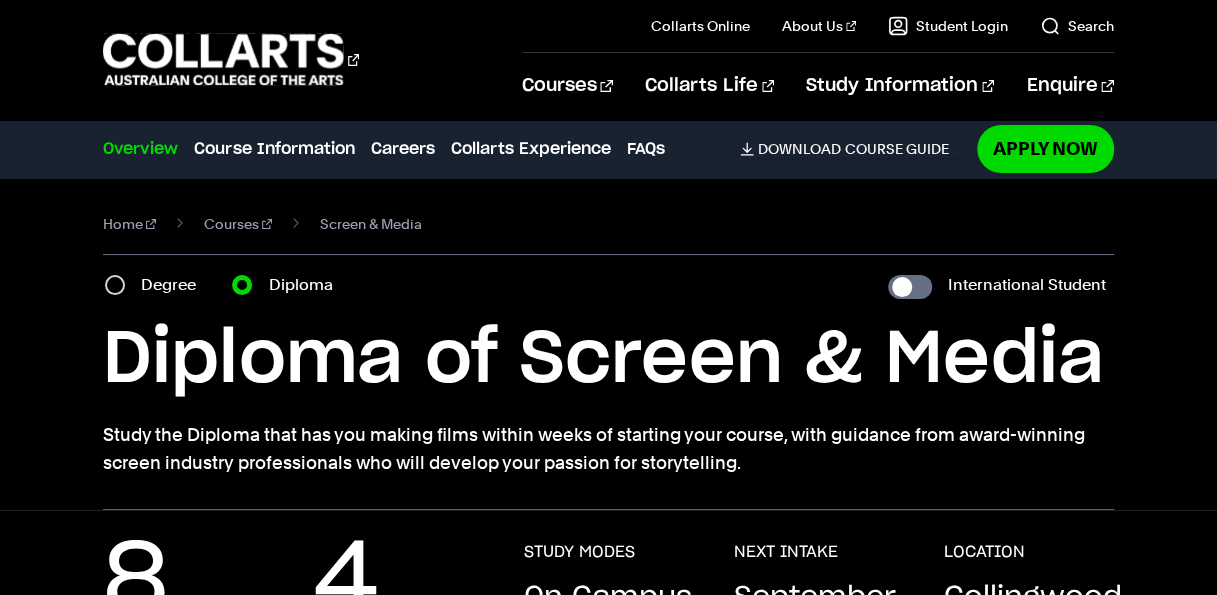 click on "Degree" at bounding box center (156, 285) 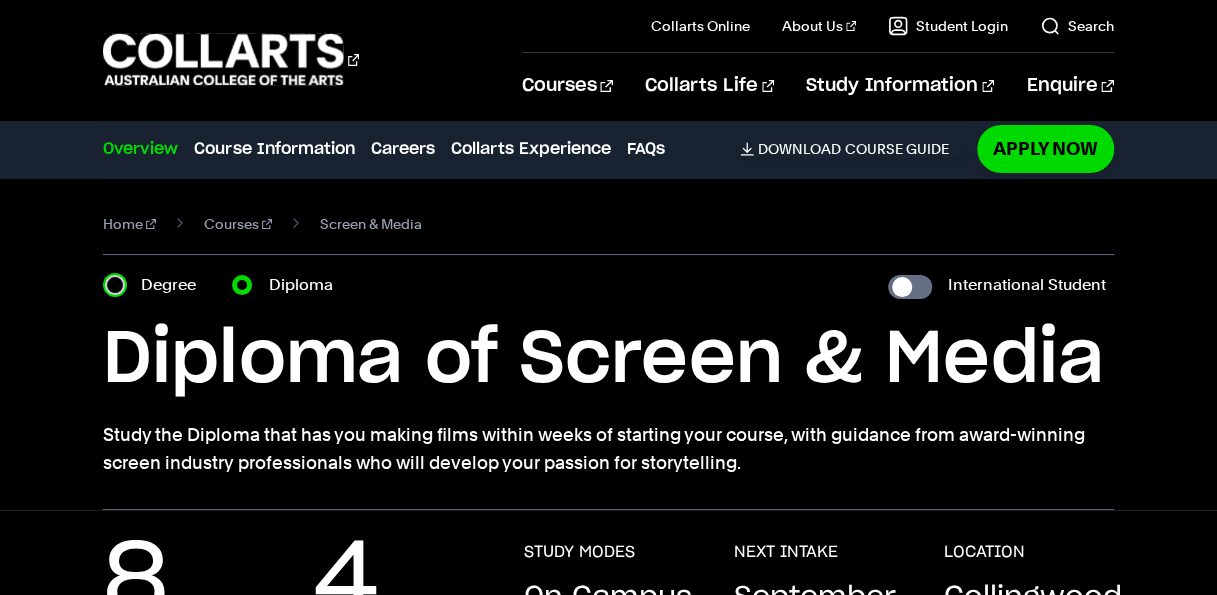 click on "Degree" at bounding box center [115, 285] 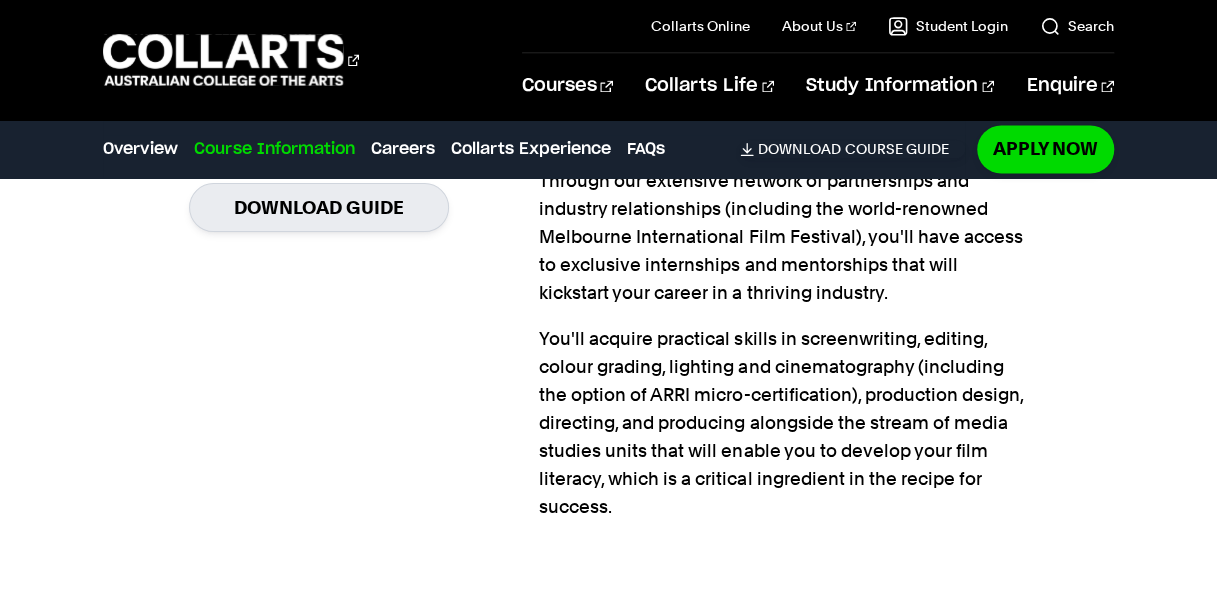 scroll, scrollTop: 2035, scrollLeft: 0, axis: vertical 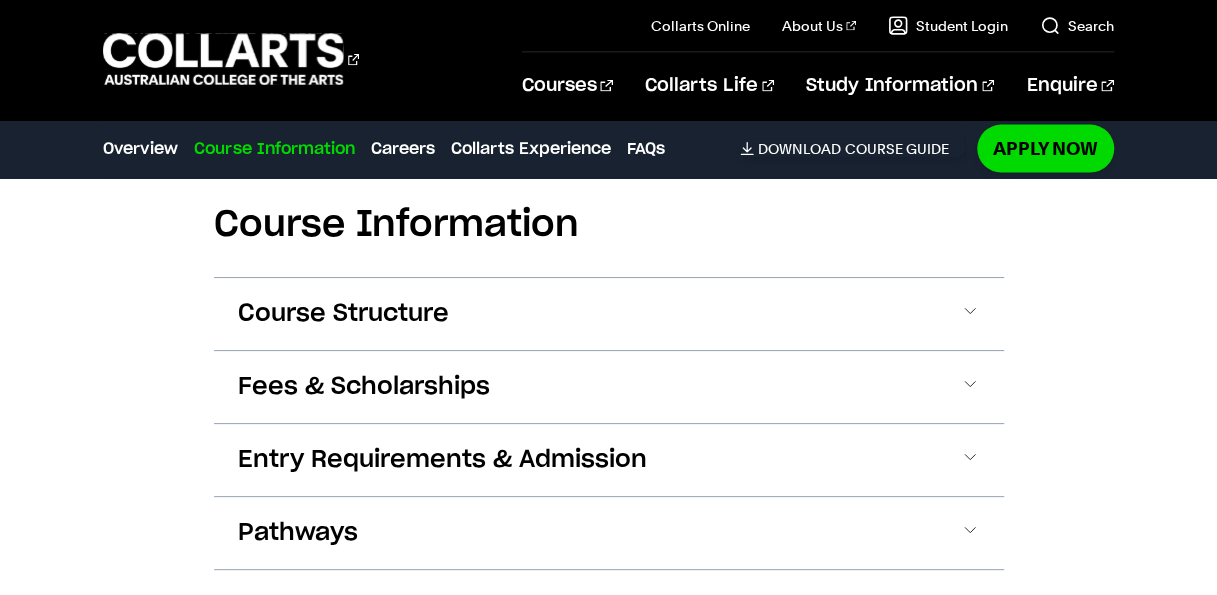 click on "Entry Requirements & Admission" at bounding box center (609, 460) 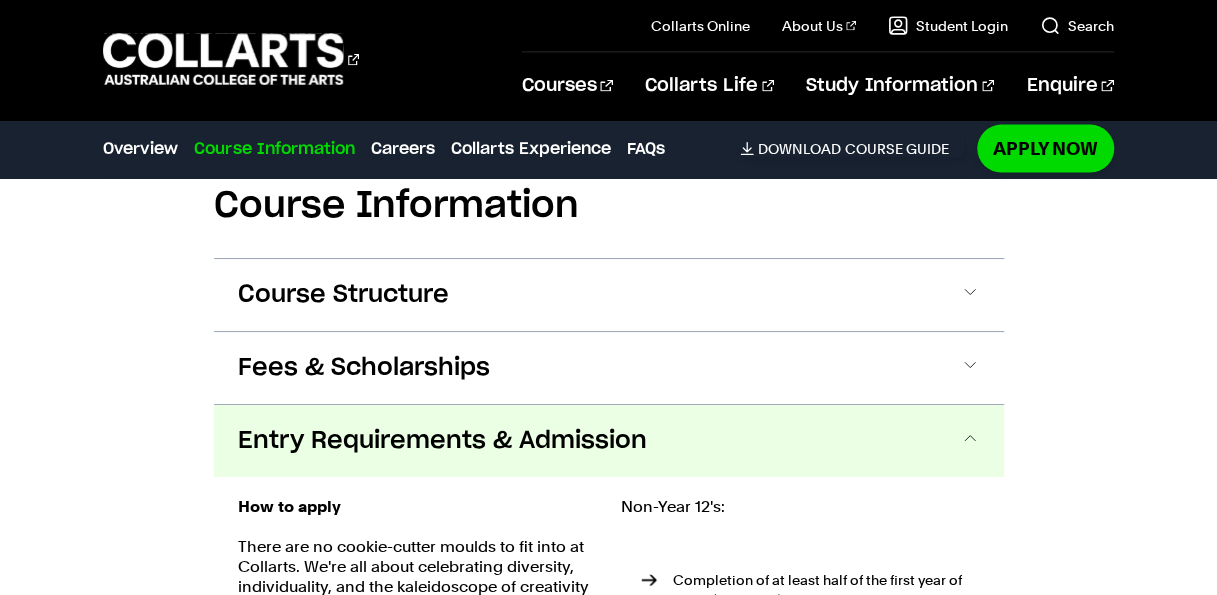 scroll, scrollTop: 2082, scrollLeft: 0, axis: vertical 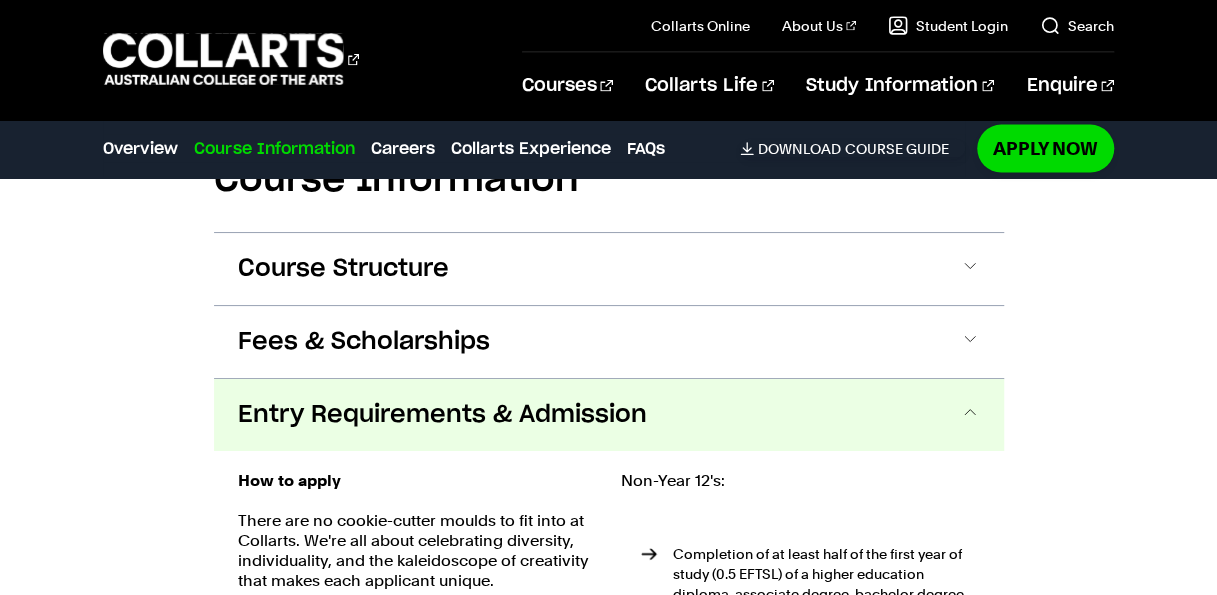 click on "Entry Requirements & Admission" at bounding box center [609, 415] 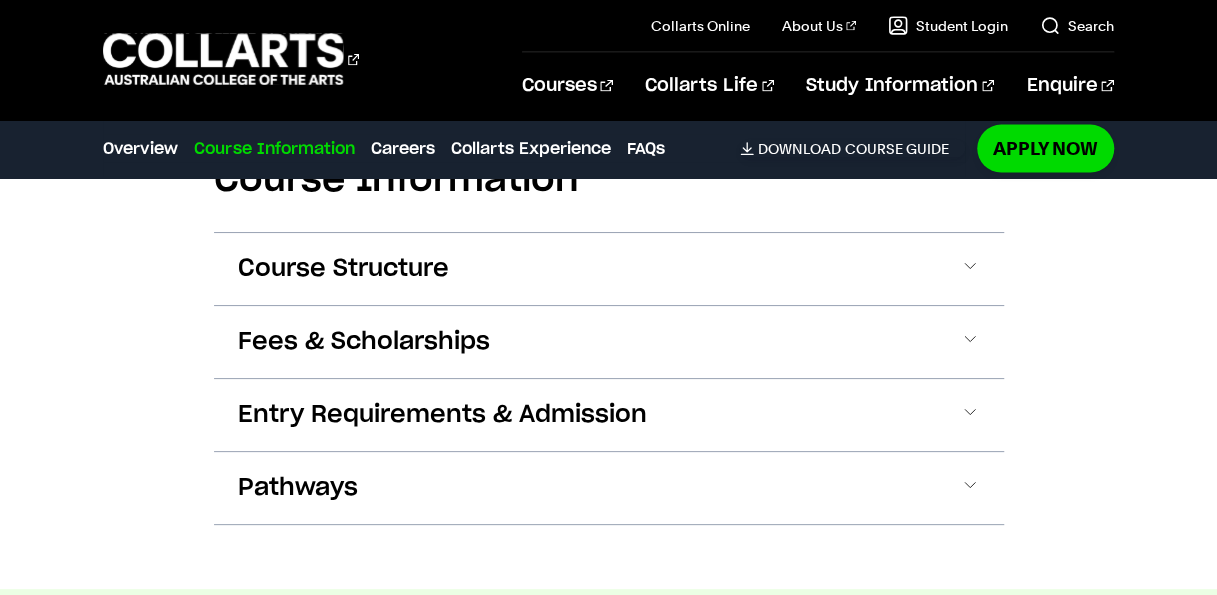 click on "Careers" at bounding box center (402, 149) 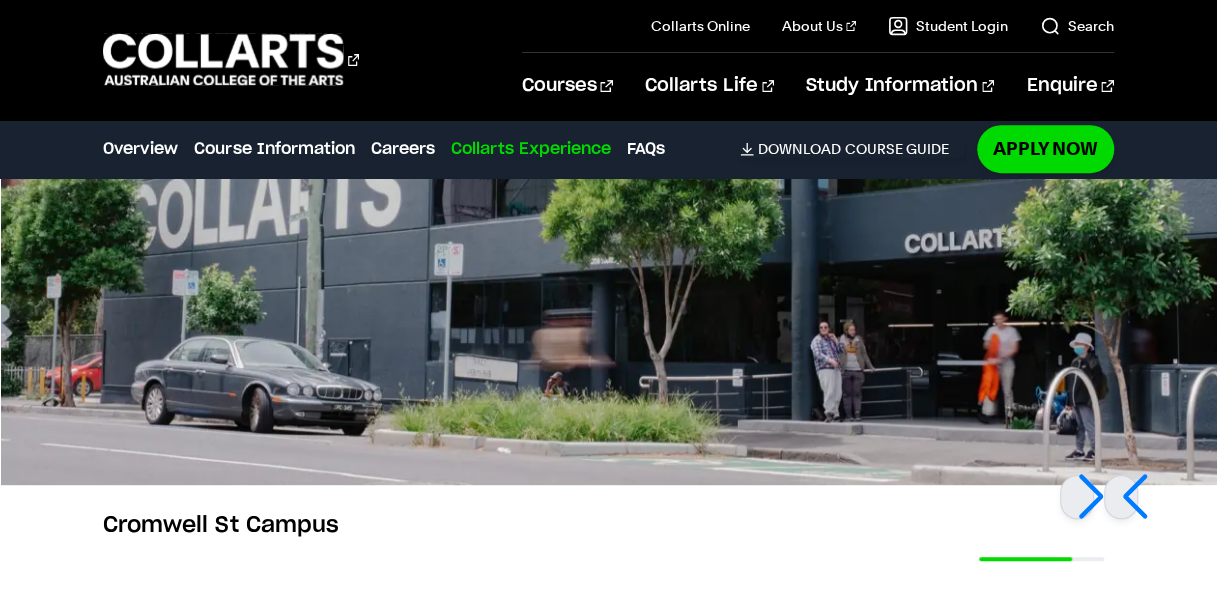 scroll, scrollTop: 3988, scrollLeft: 0, axis: vertical 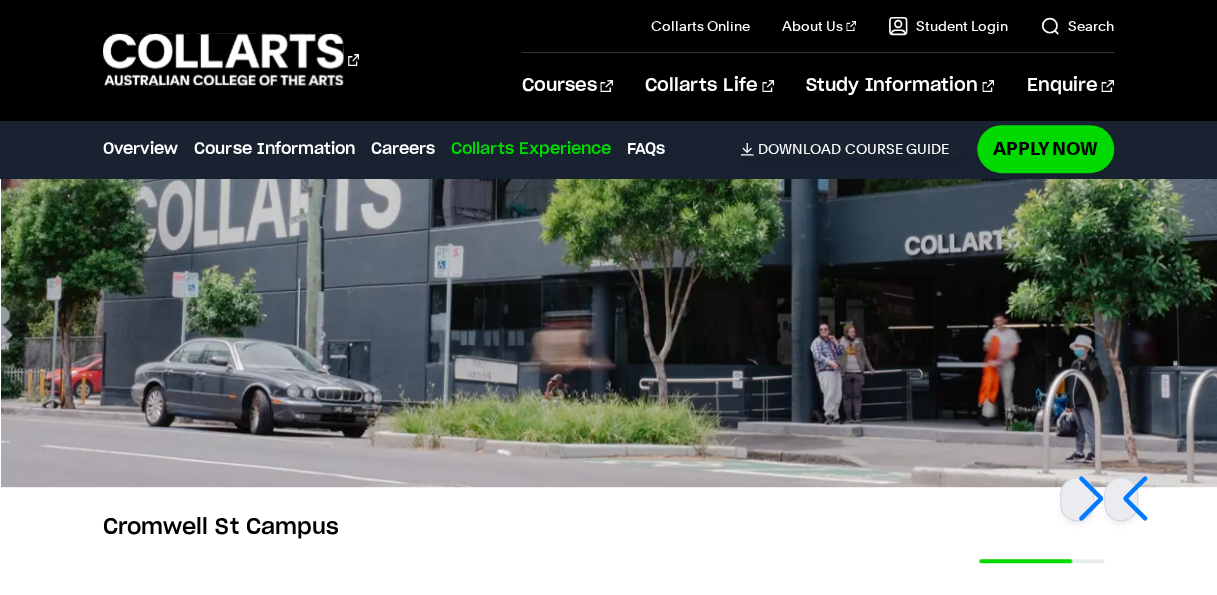 click on "Careers" at bounding box center [402, 149] 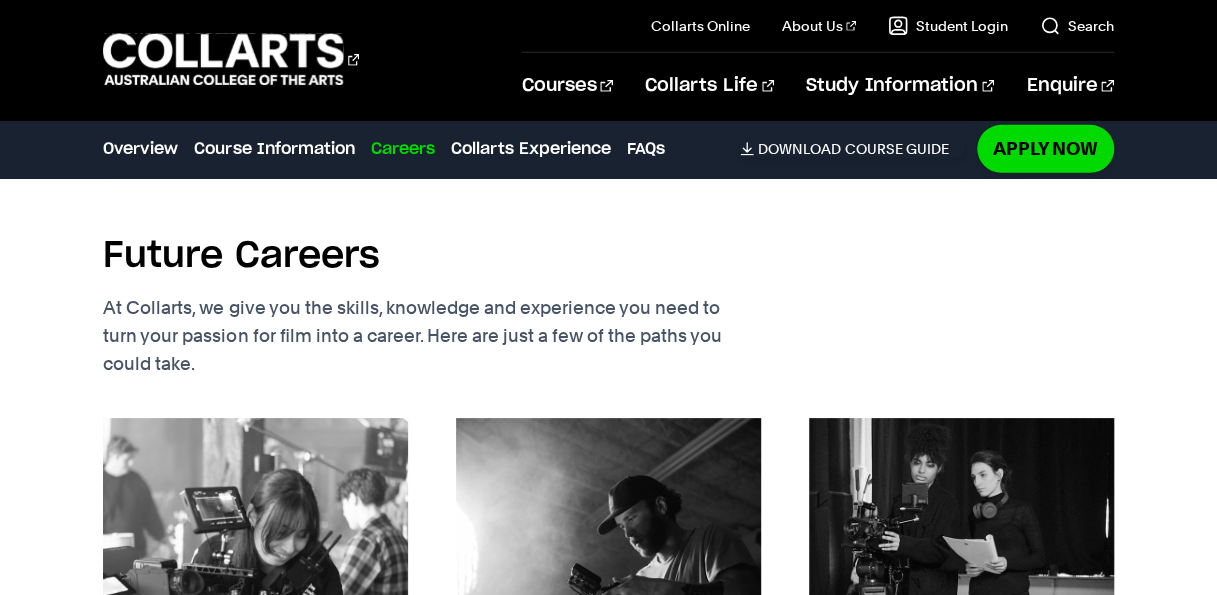 scroll, scrollTop: 2823, scrollLeft: 0, axis: vertical 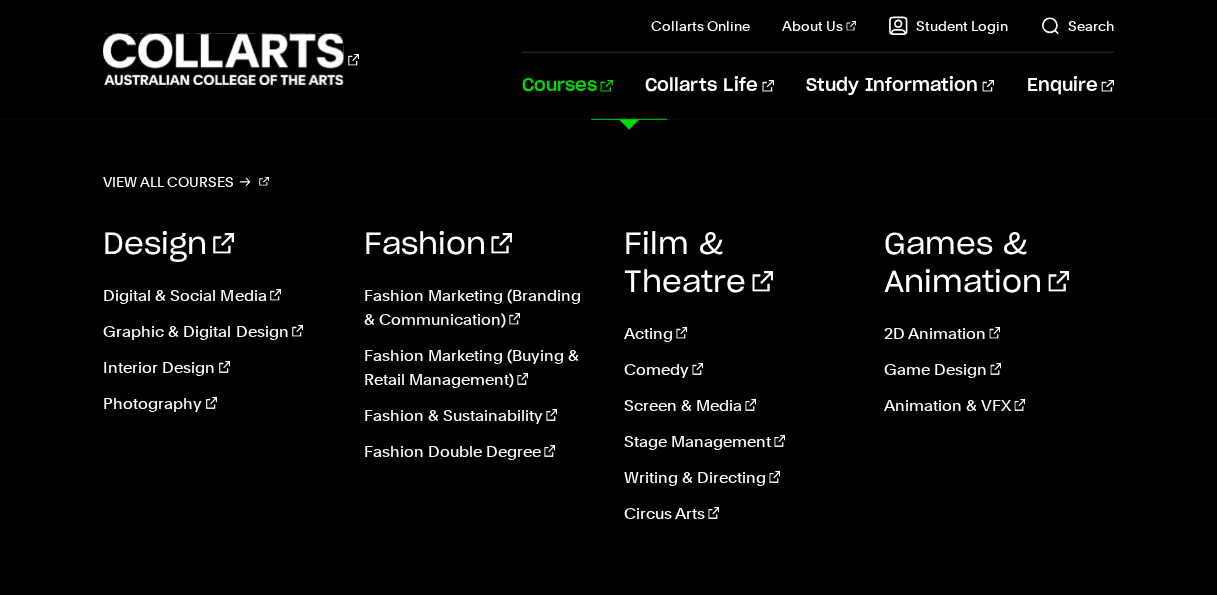 click on "Animation & VFX" at bounding box center [999, 406] 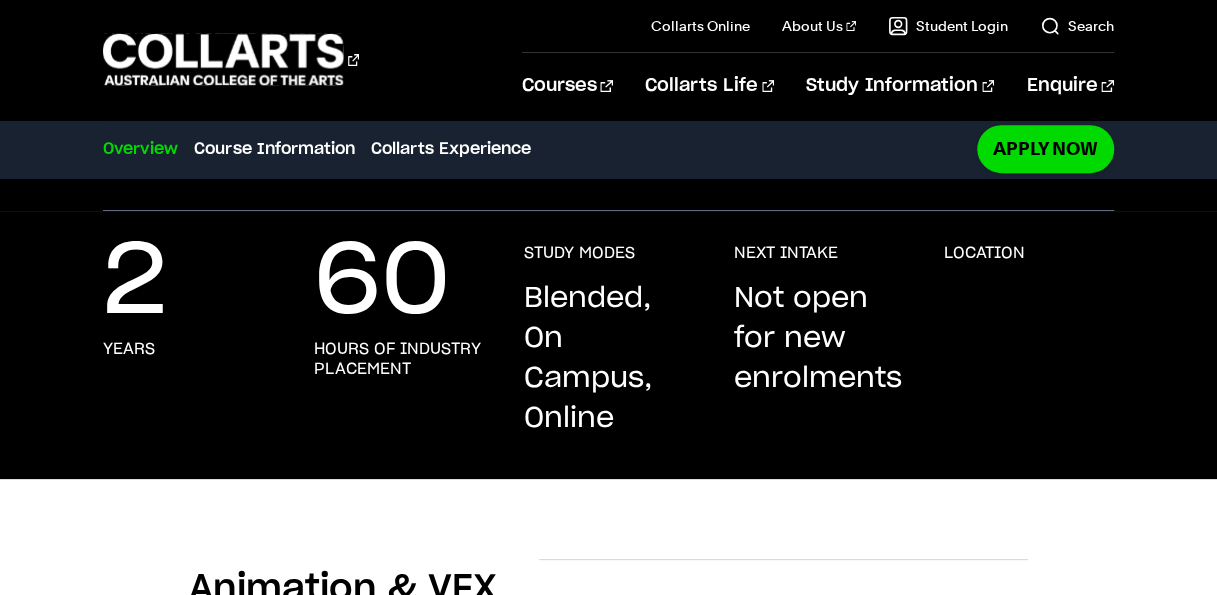 scroll, scrollTop: 365, scrollLeft: 0, axis: vertical 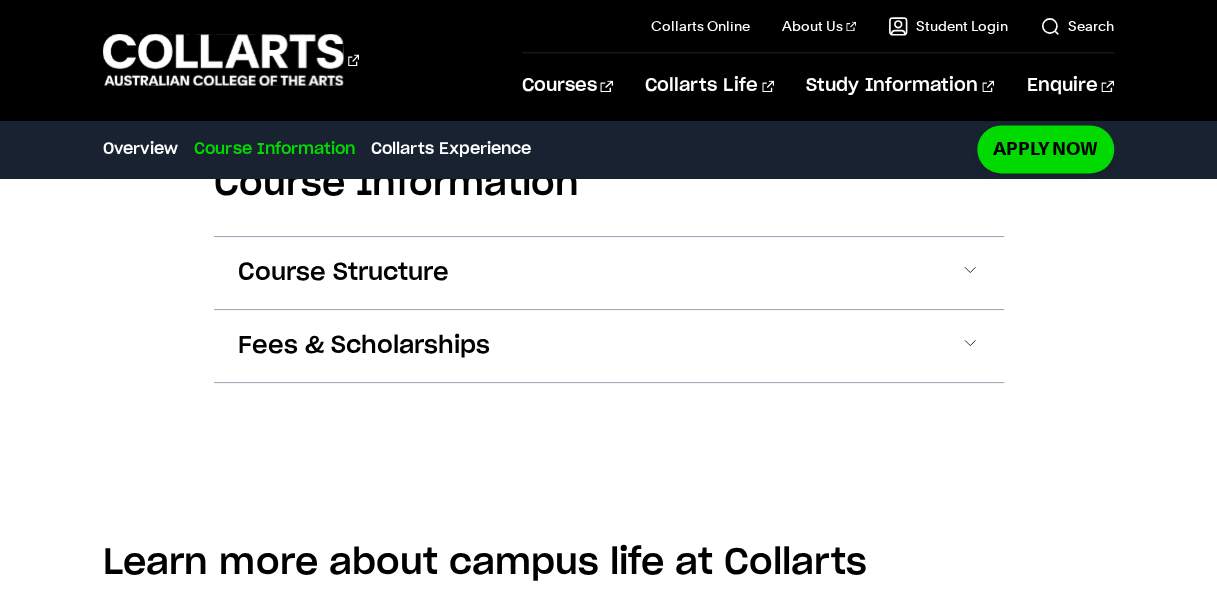 click on "Fees & Scholarships" at bounding box center (364, 346) 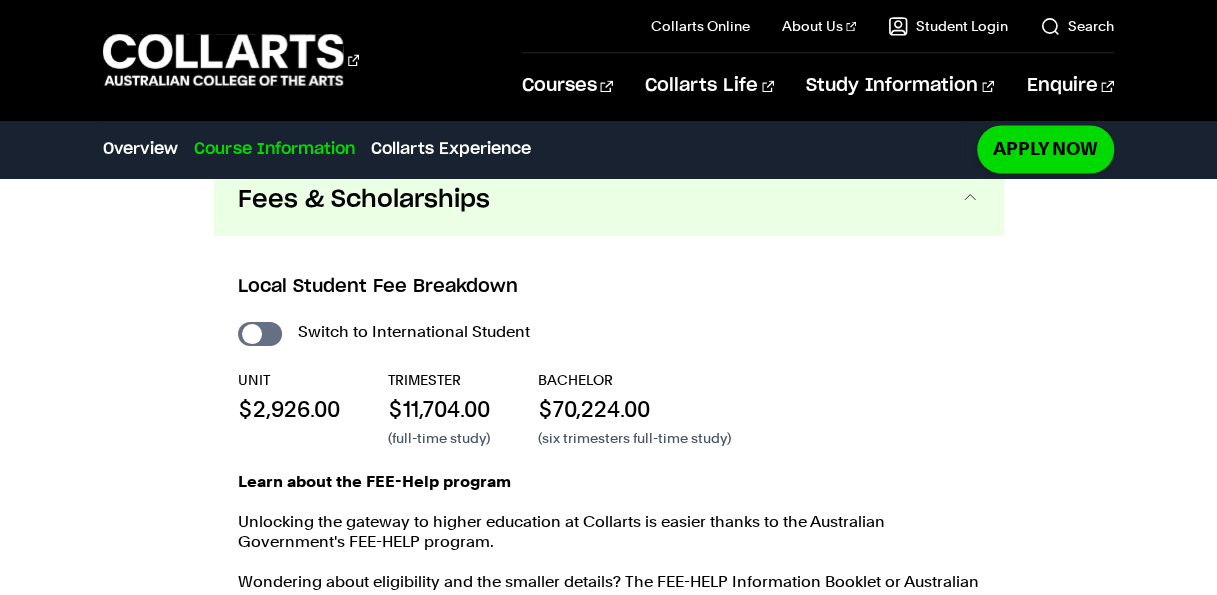 scroll, scrollTop: 1394, scrollLeft: 0, axis: vertical 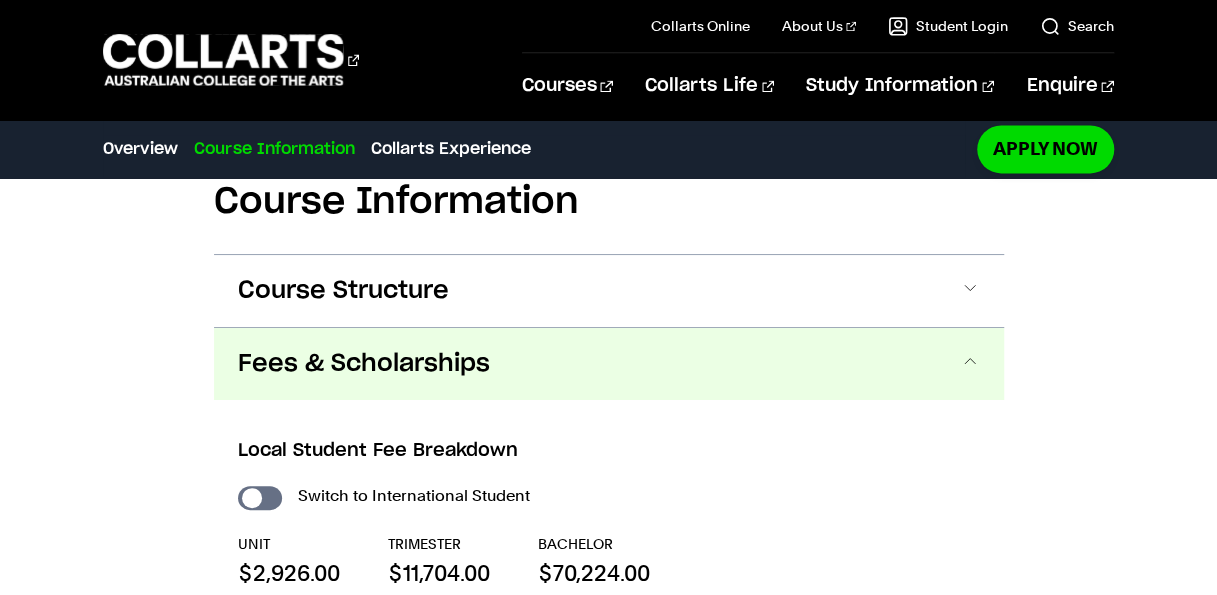 click on "Course Structure" at bounding box center (609, 291) 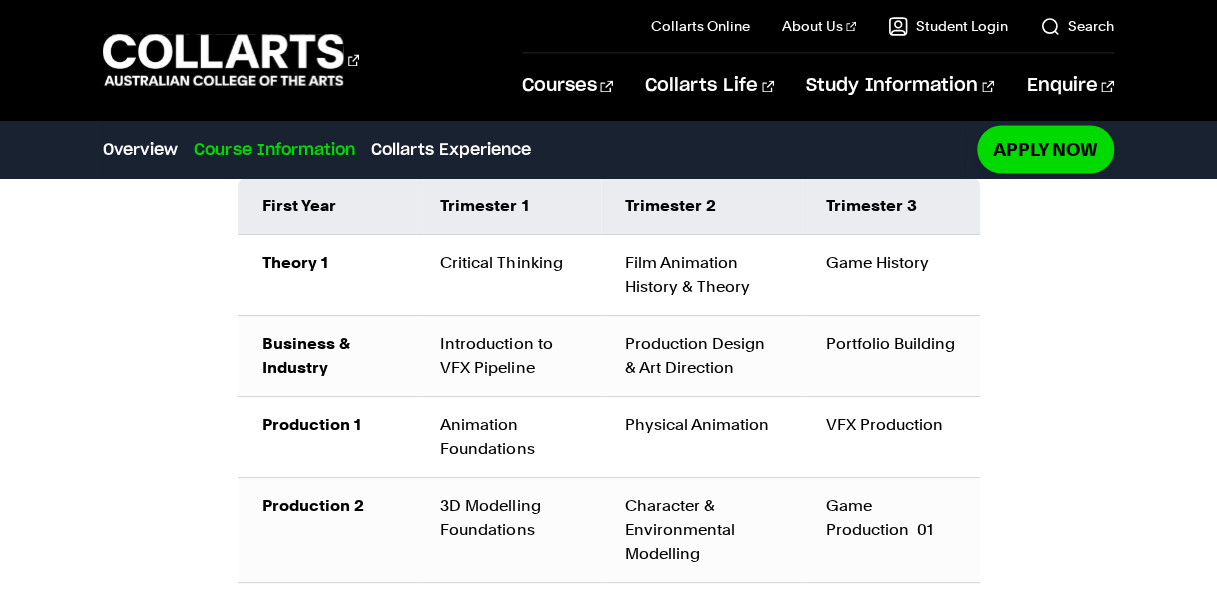 scroll, scrollTop: 1701, scrollLeft: 0, axis: vertical 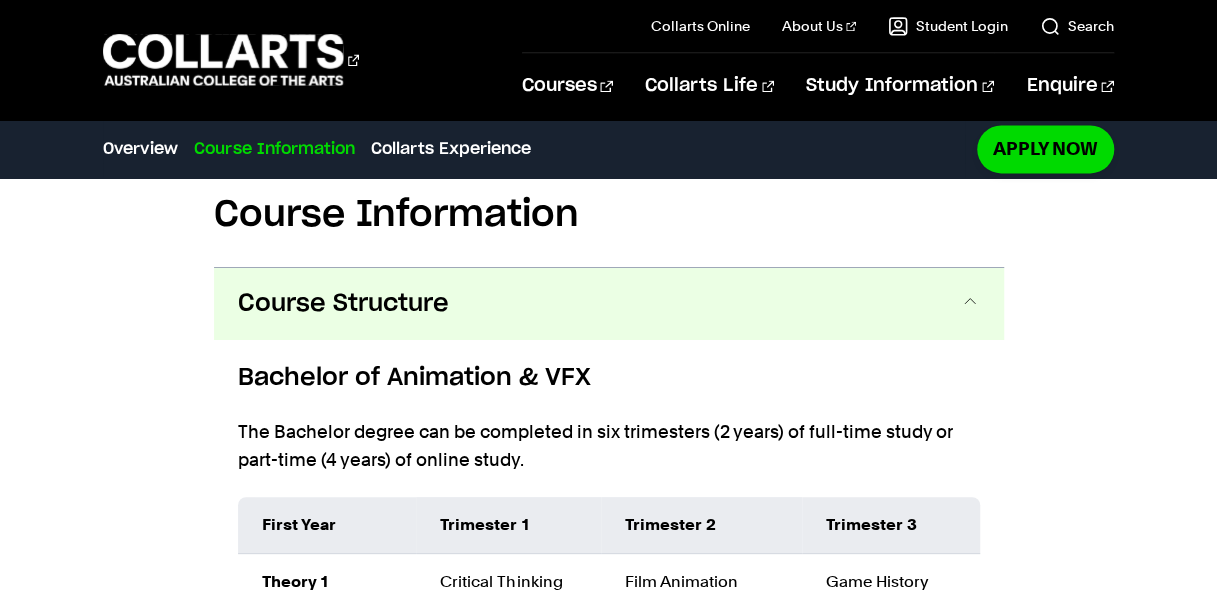 click on "Course Structure" at bounding box center [609, 304] 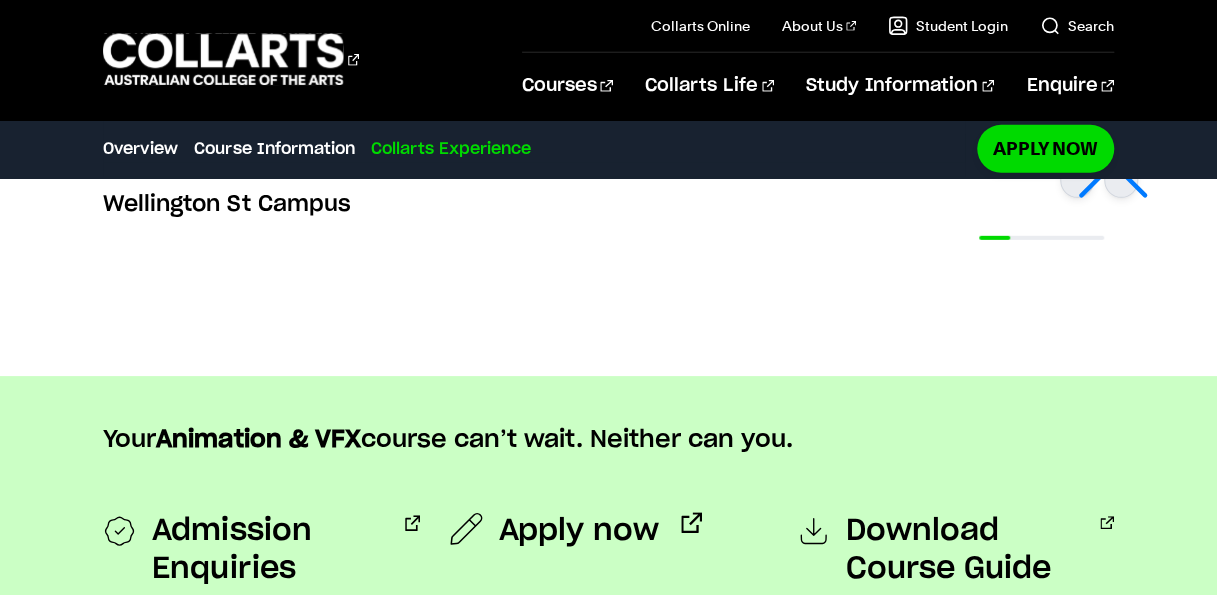 scroll, scrollTop: 2981, scrollLeft: 0, axis: vertical 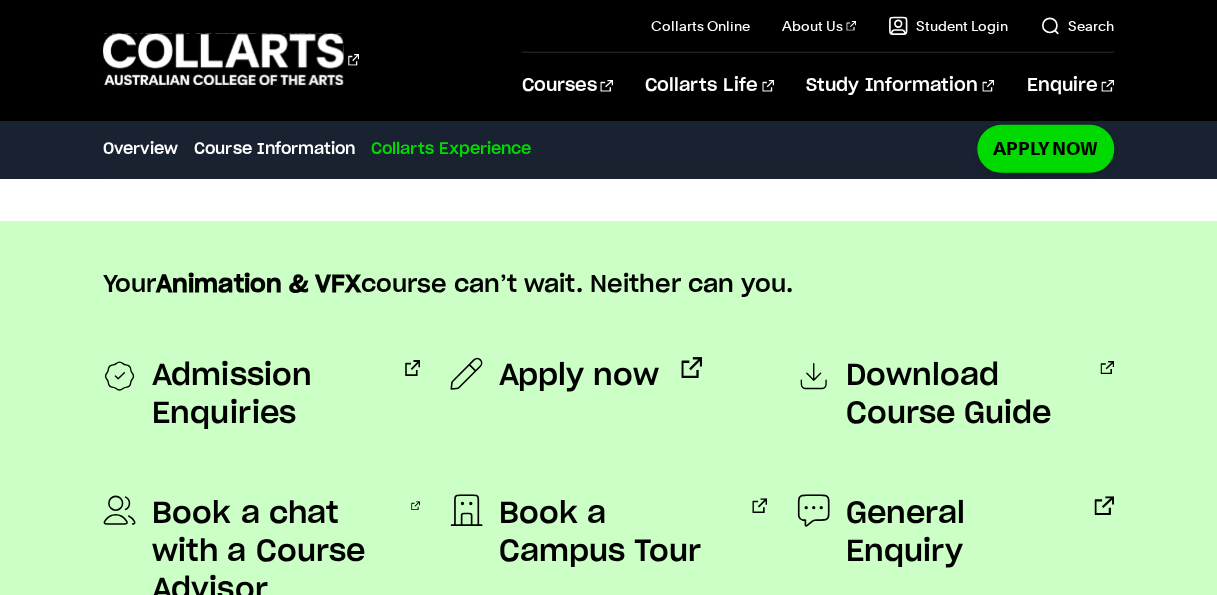 click on "Animation & VFX" at bounding box center (258, 285) 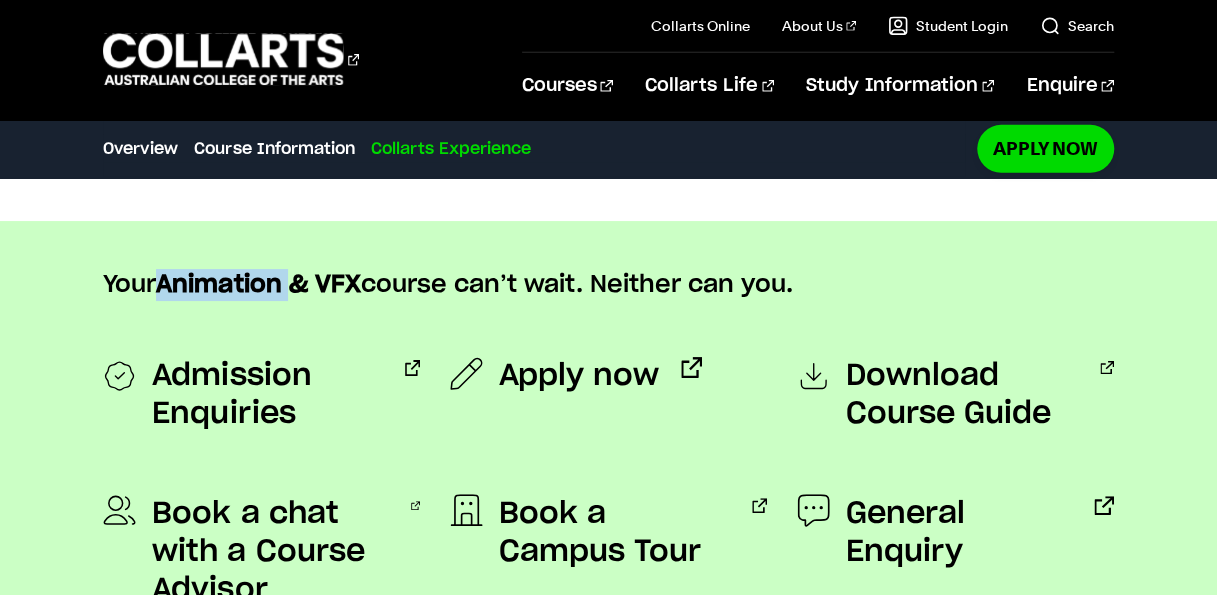 click on "Animation & VFX" at bounding box center [258, 285] 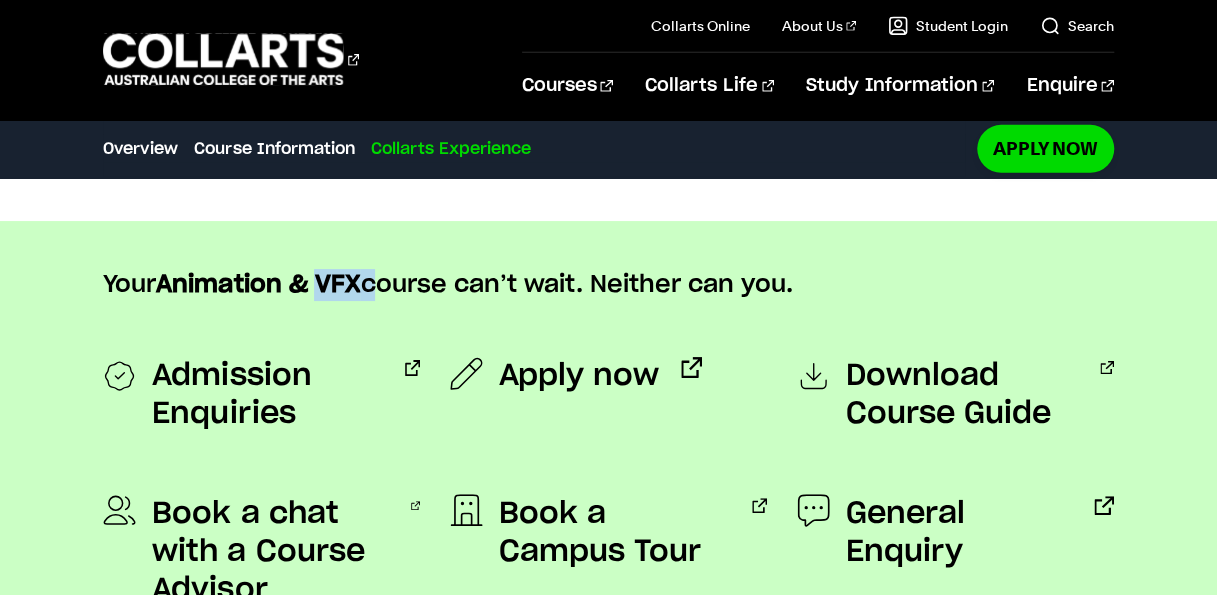 click on "Animation & VFX" at bounding box center (258, 285) 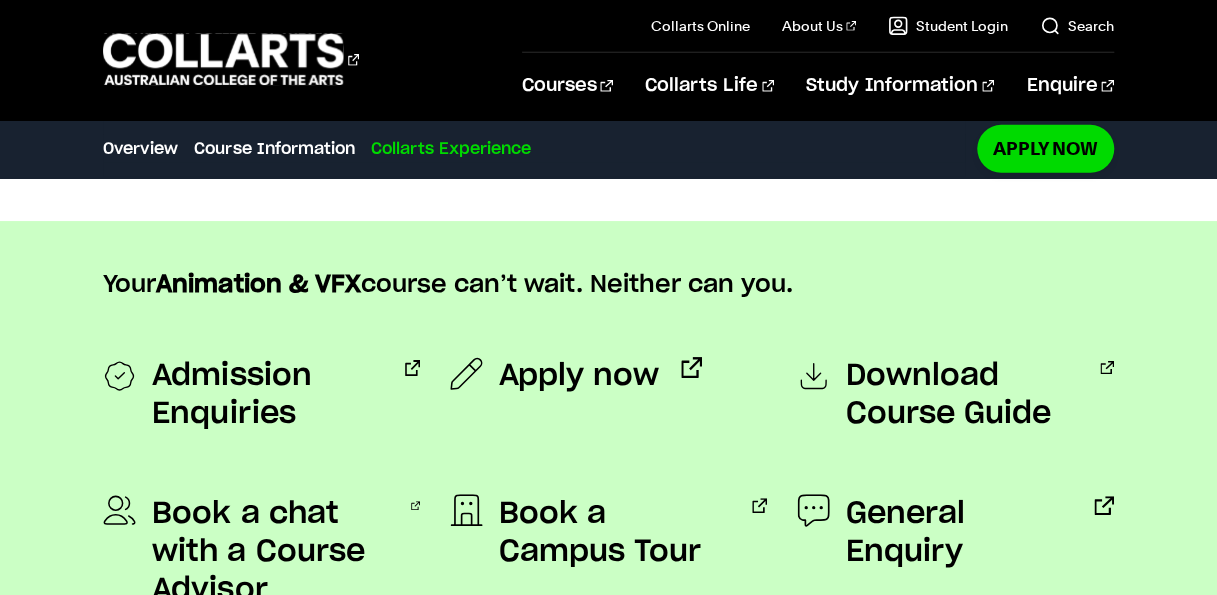 click on "Animation & VFX" at bounding box center [258, 285] 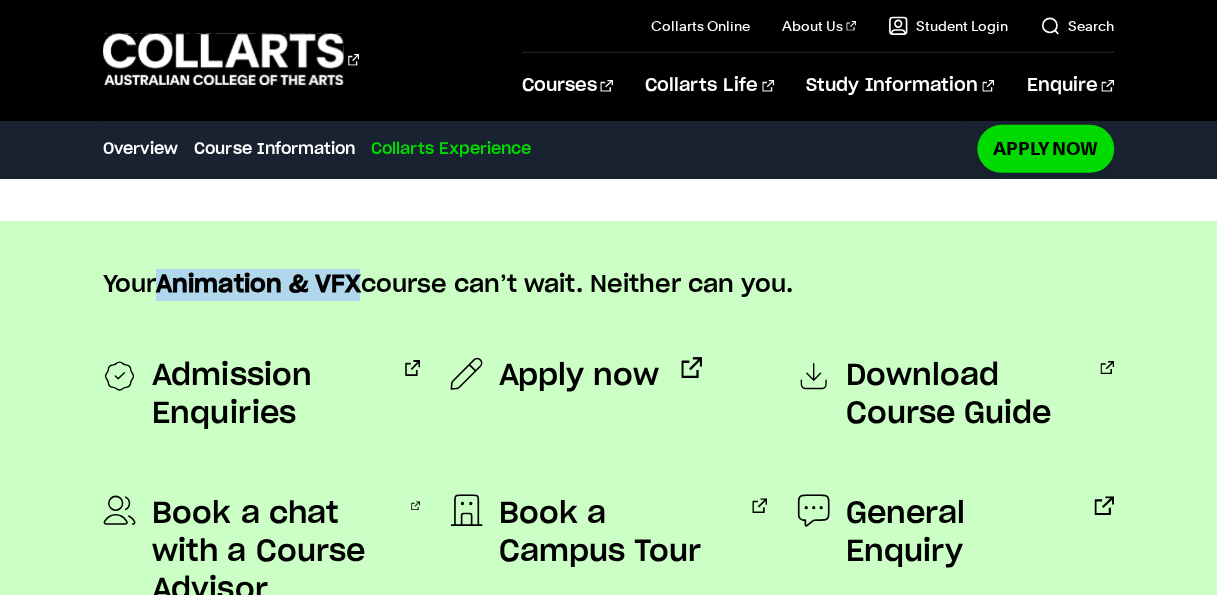 drag, startPoint x: 240, startPoint y: 281, endPoint x: 354, endPoint y: 283, distance: 114.01754 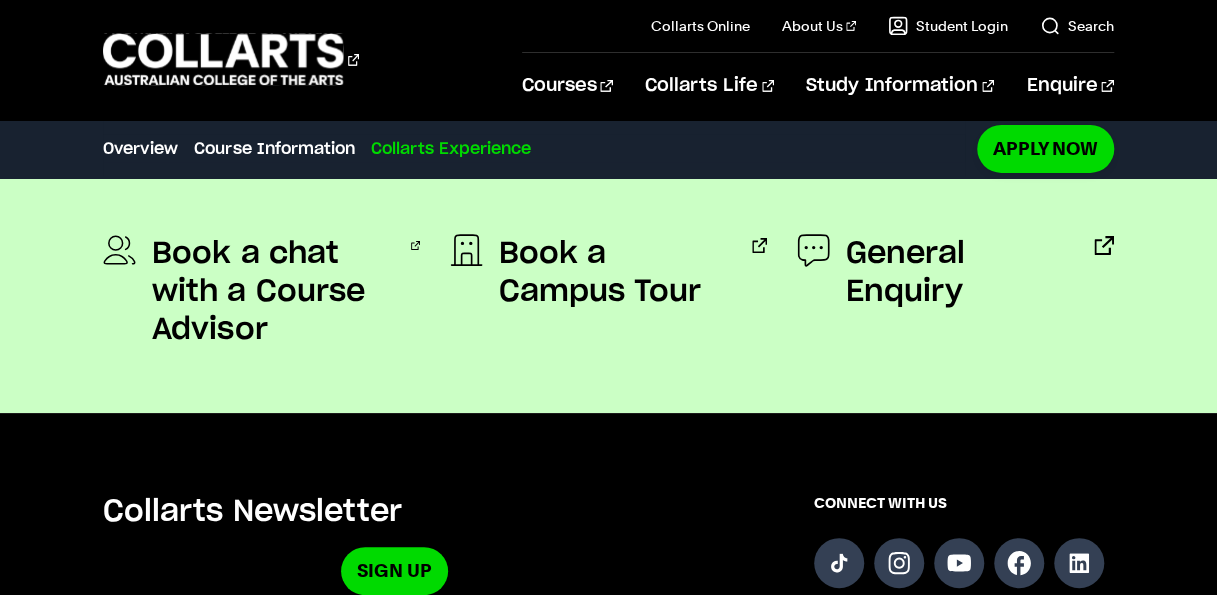 click on "Admission Enquiries
Apply now
Download Course Guide
Book a chat with a Course Advisor" at bounding box center [608, 239] 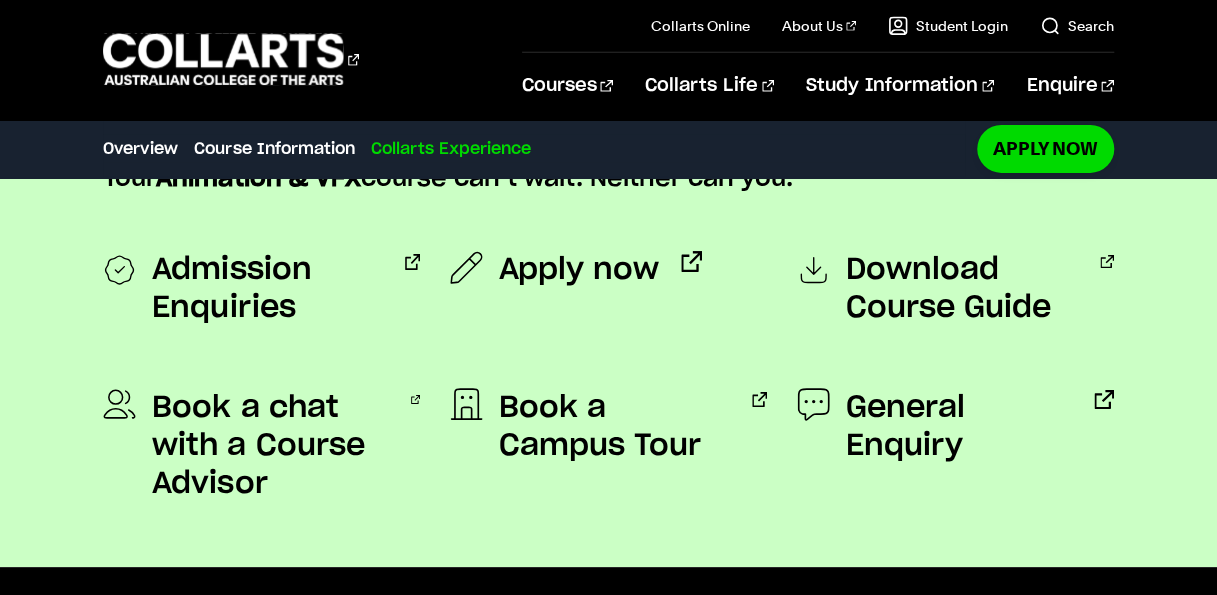 scroll, scrollTop: 3022, scrollLeft: 0, axis: vertical 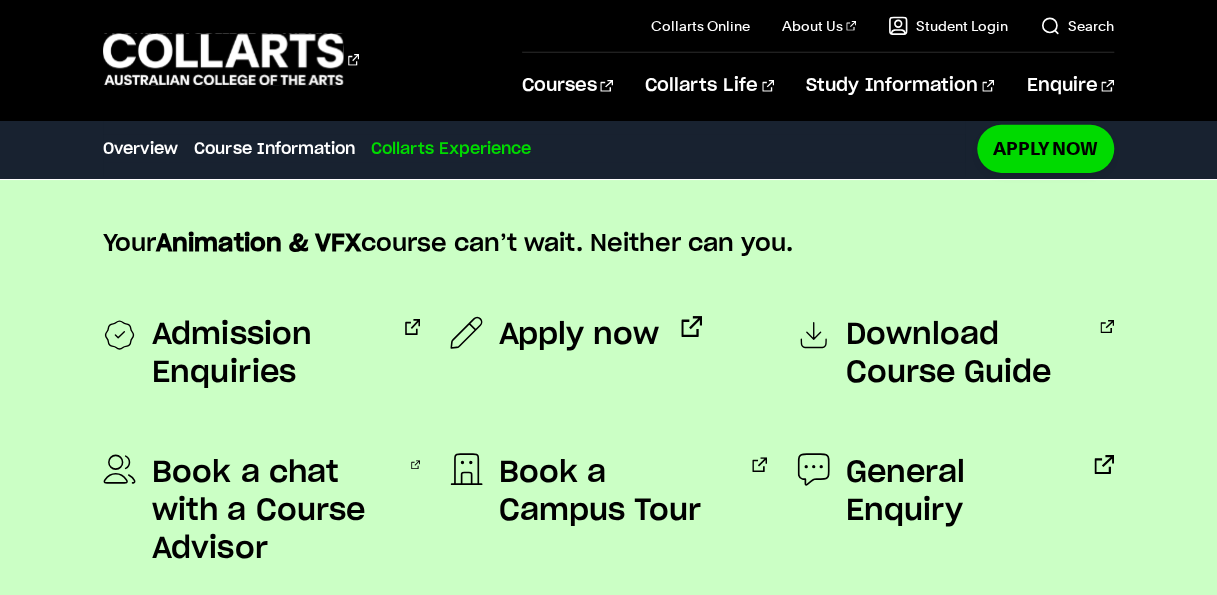 click on "Admission Enquiries" at bounding box center [267, 354] 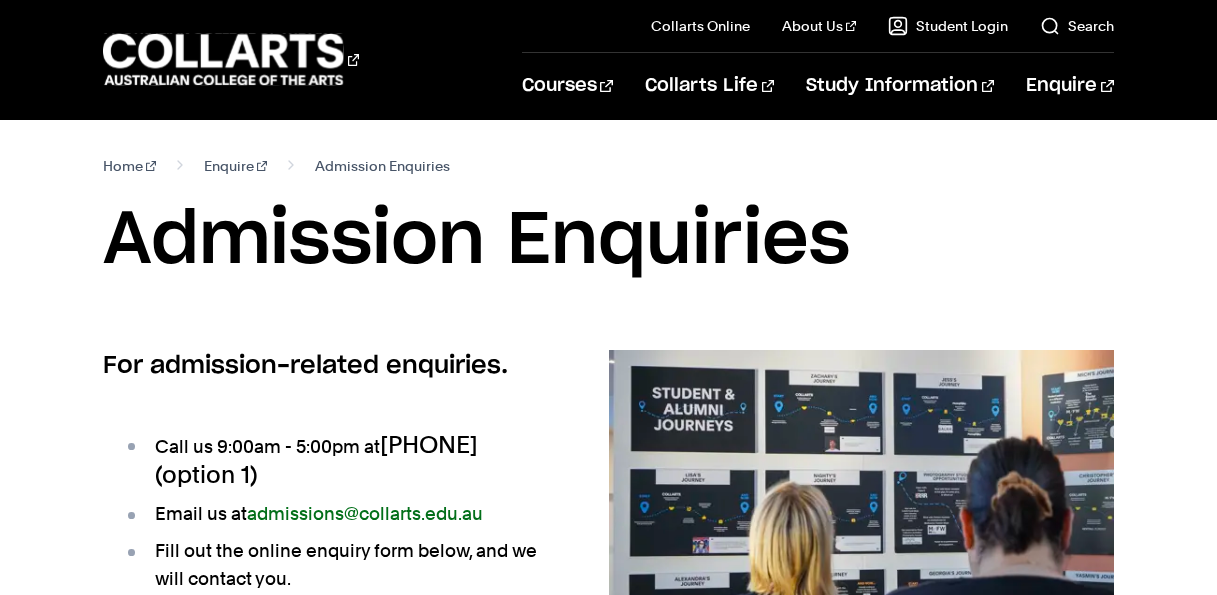 scroll, scrollTop: 492, scrollLeft: 0, axis: vertical 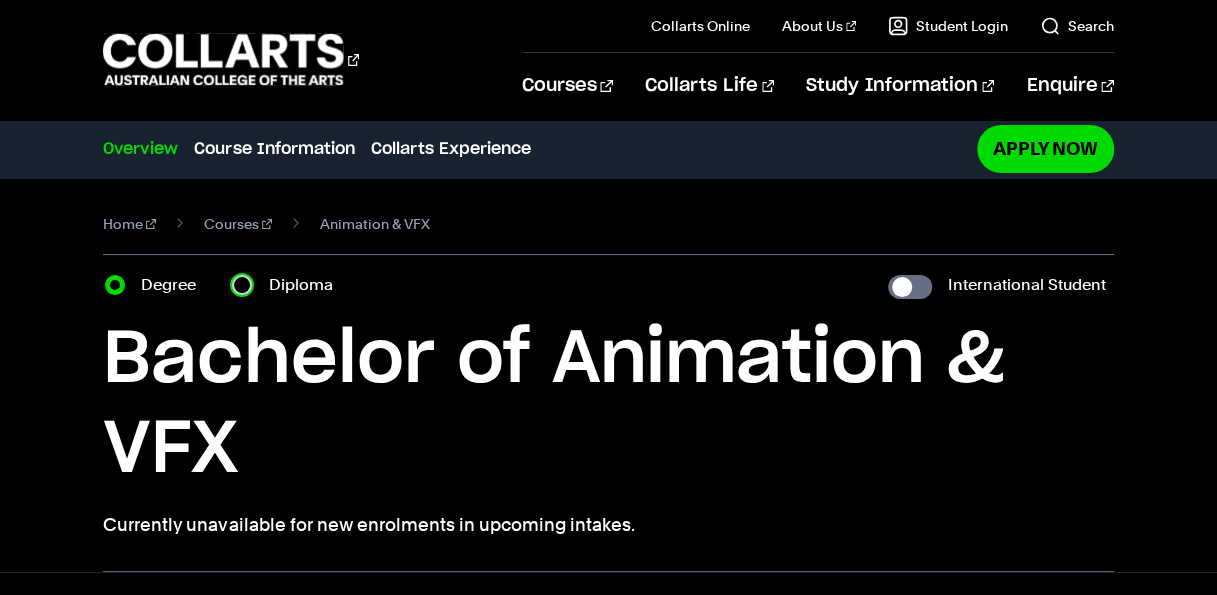 click on "Diploma" at bounding box center (242, 285) 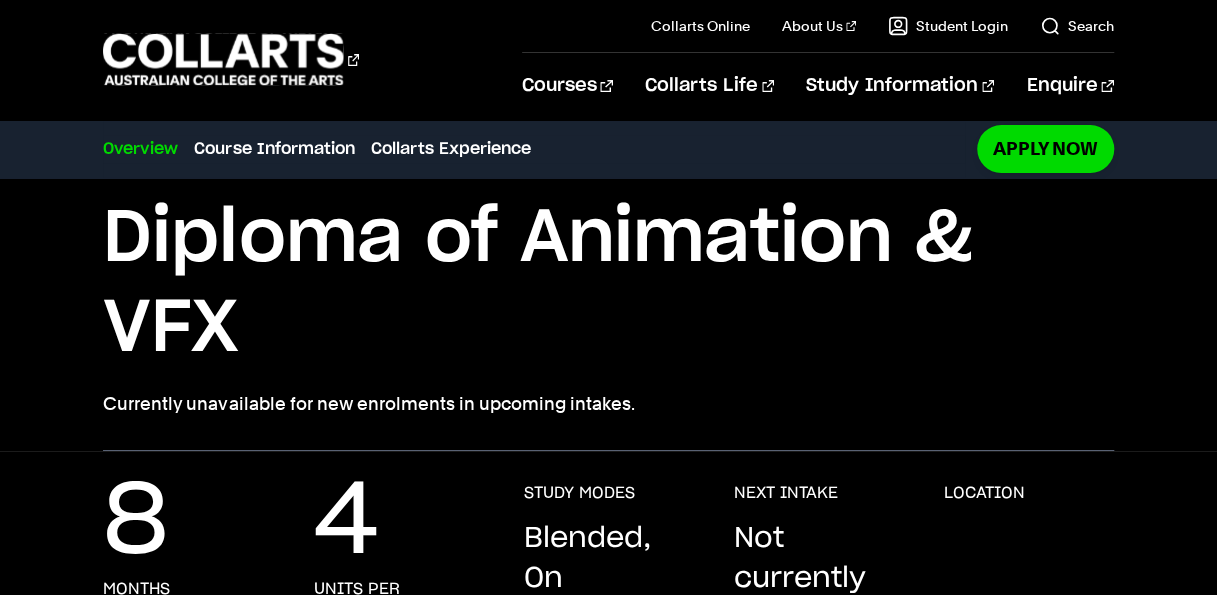 scroll, scrollTop: 104, scrollLeft: 0, axis: vertical 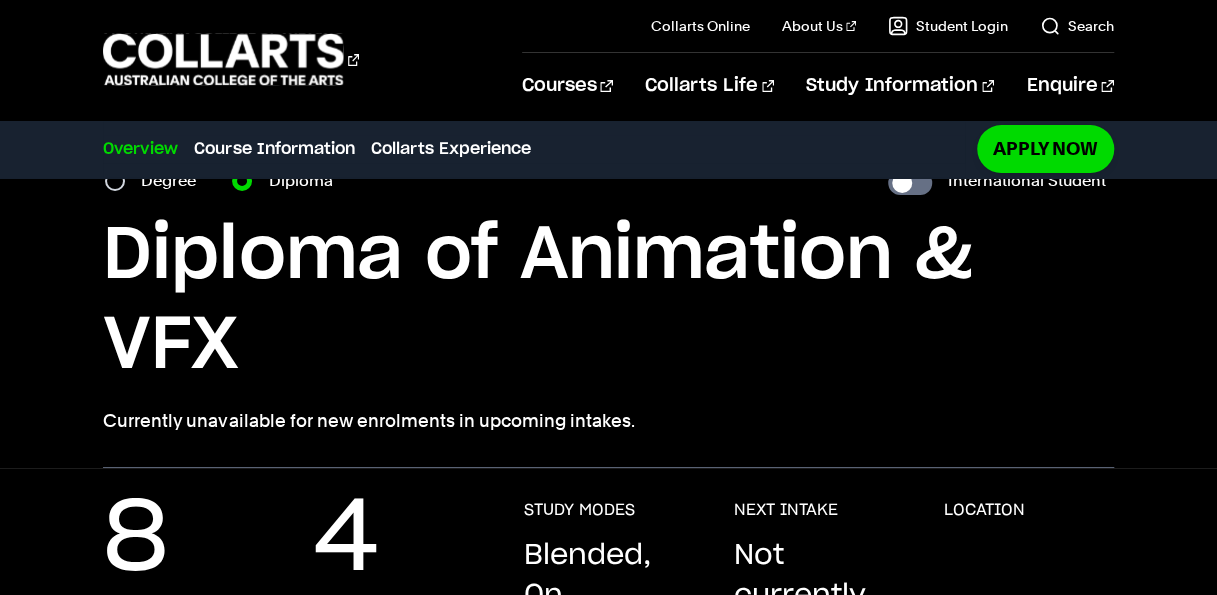 click on "Degree" at bounding box center (156, 181) 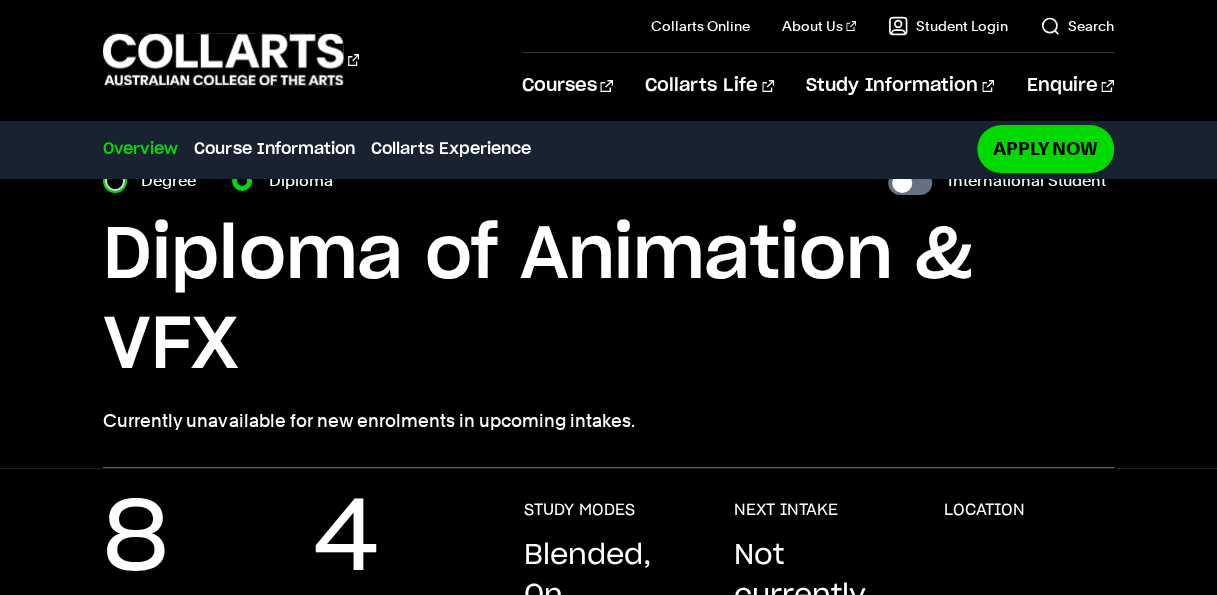 click on "Degree" at bounding box center (115, 181) 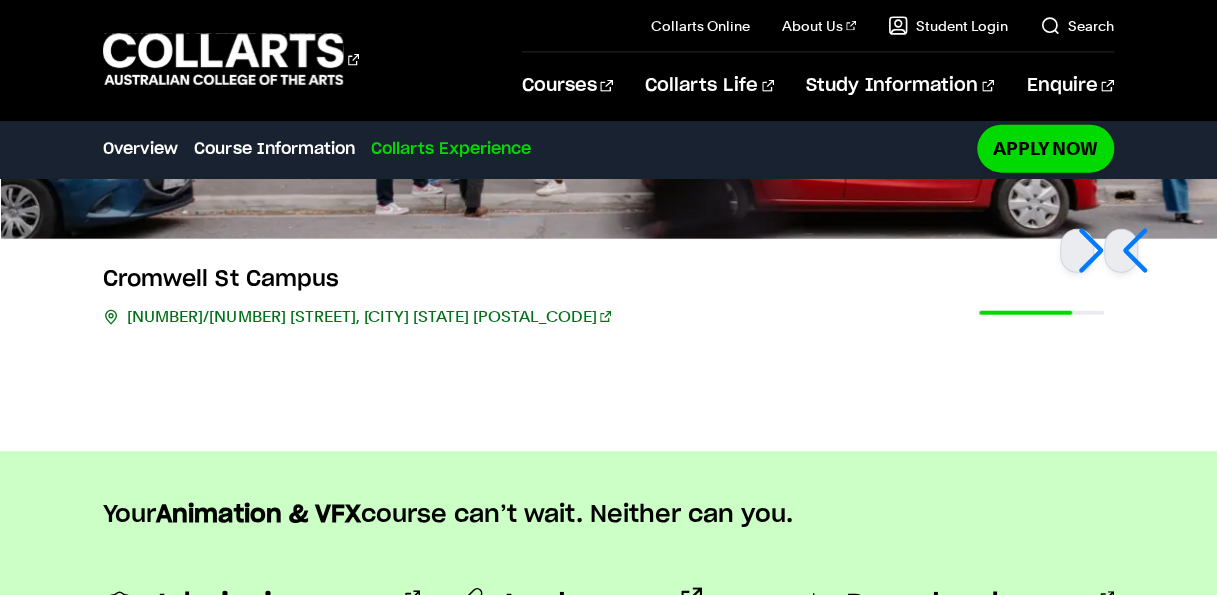 scroll, scrollTop: 2217, scrollLeft: 0, axis: vertical 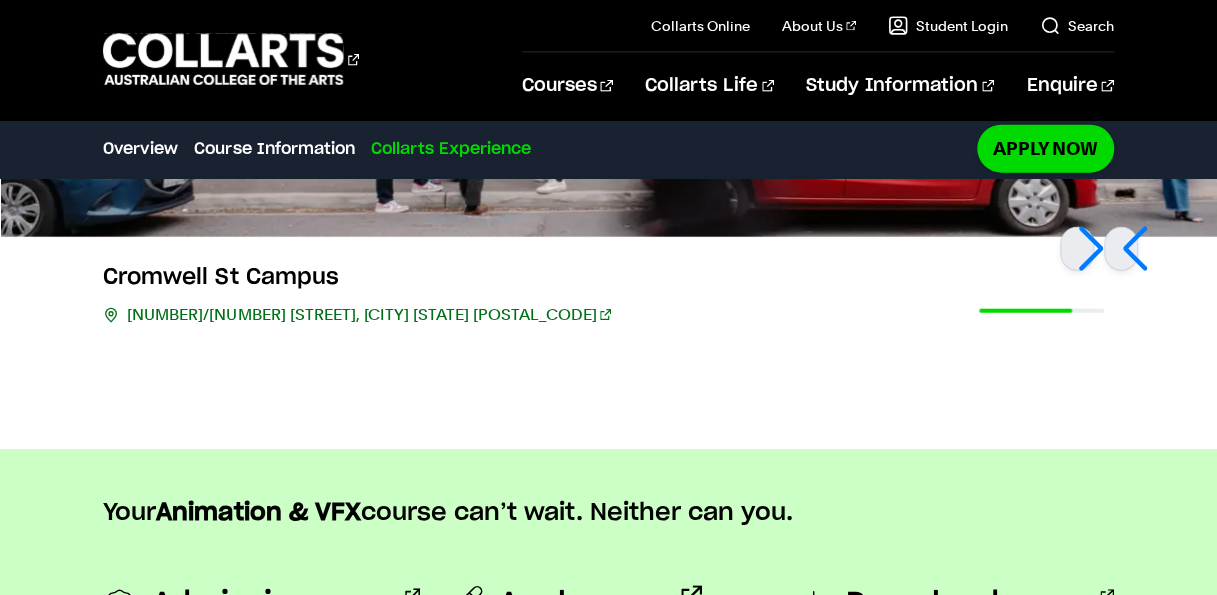 click on "[NUMBER]/[NUMBER] [STREET], [CITY] [STATE] [POSTAL_CODE]" at bounding box center (368, 315) 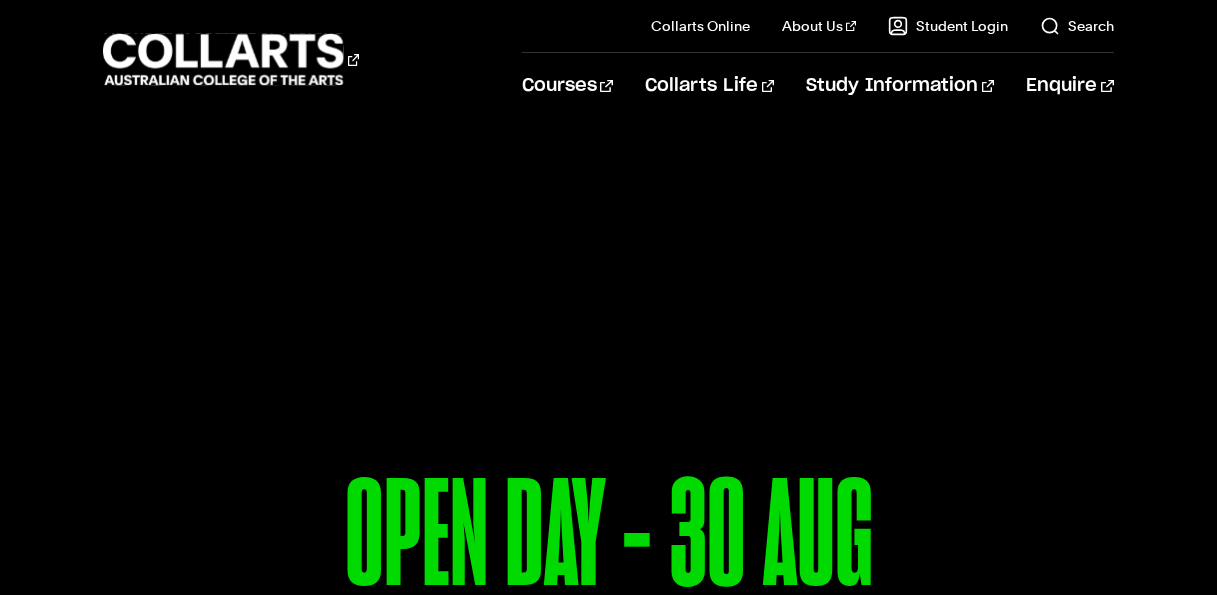 scroll, scrollTop: 249, scrollLeft: 0, axis: vertical 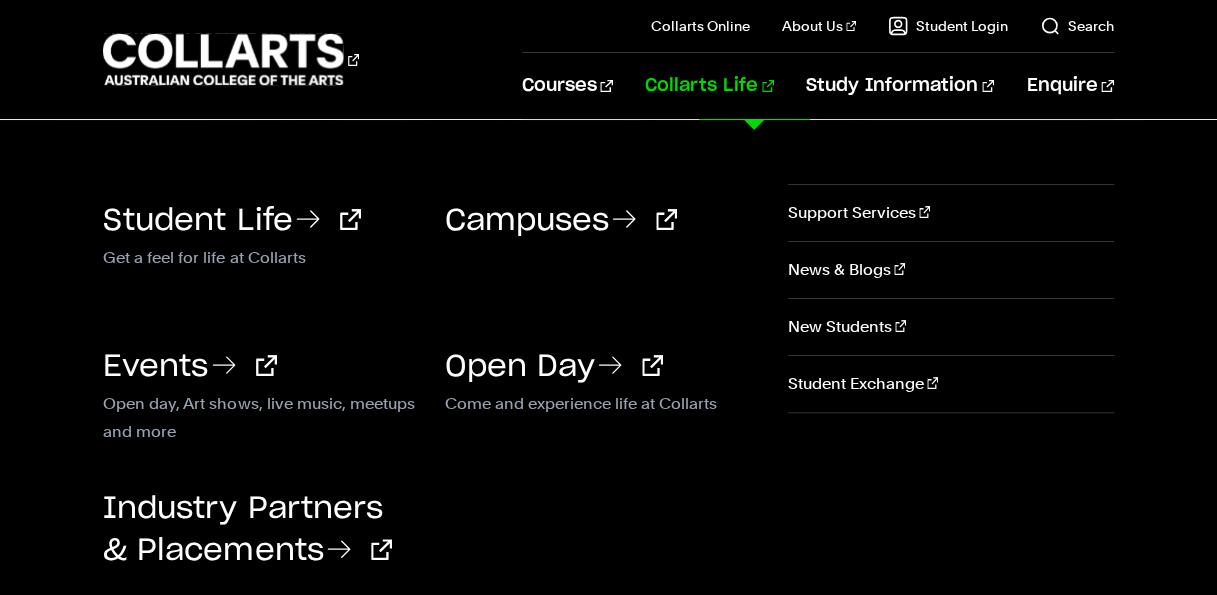click on "Campuses" at bounding box center [560, 221] 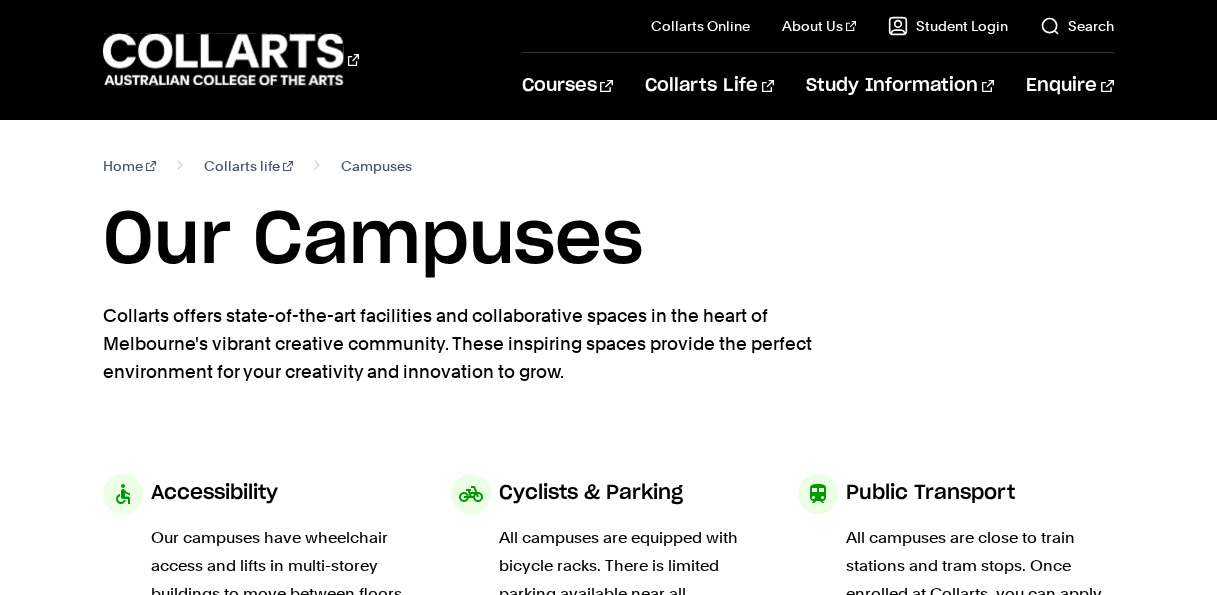 scroll, scrollTop: 0, scrollLeft: 0, axis: both 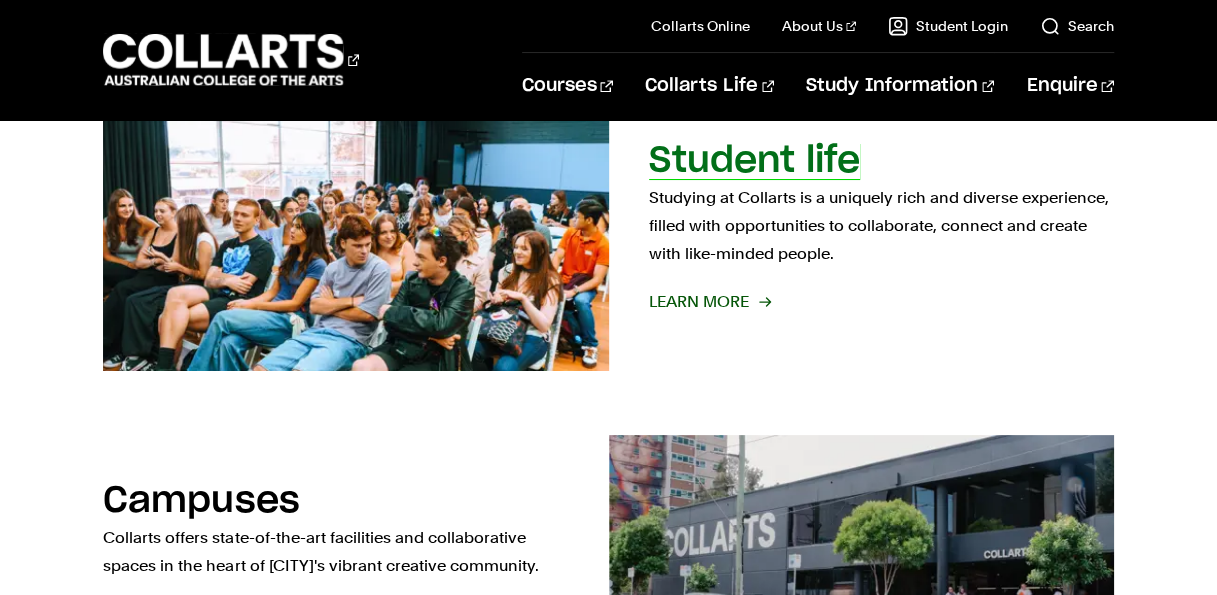click on "Learn More" at bounding box center (709, 302) 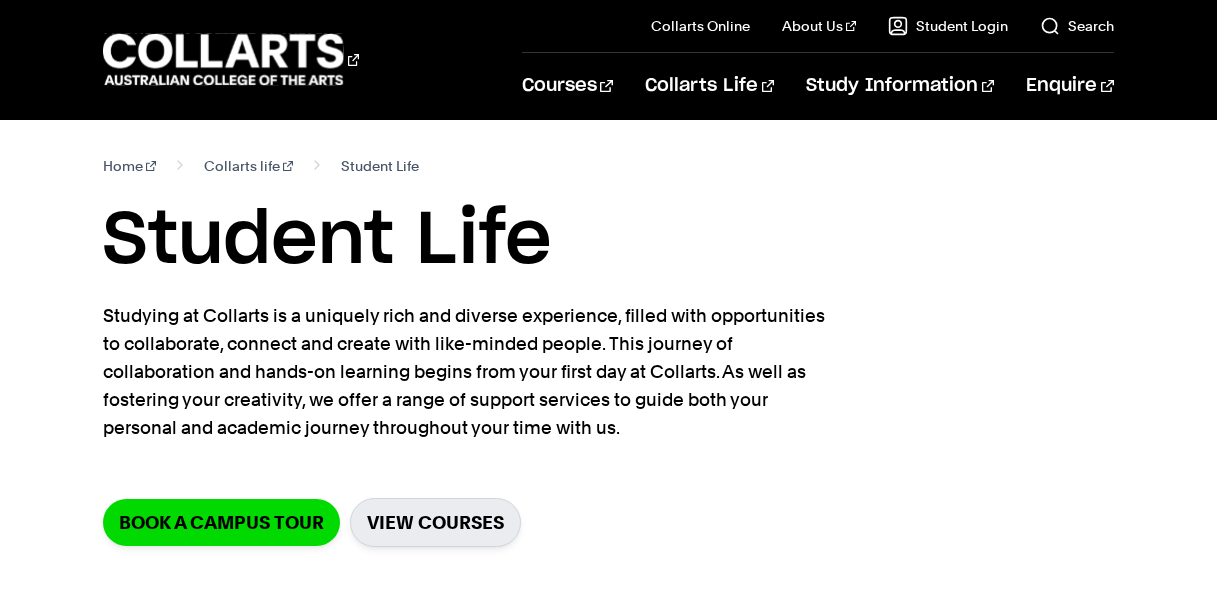 scroll, scrollTop: 0, scrollLeft: 0, axis: both 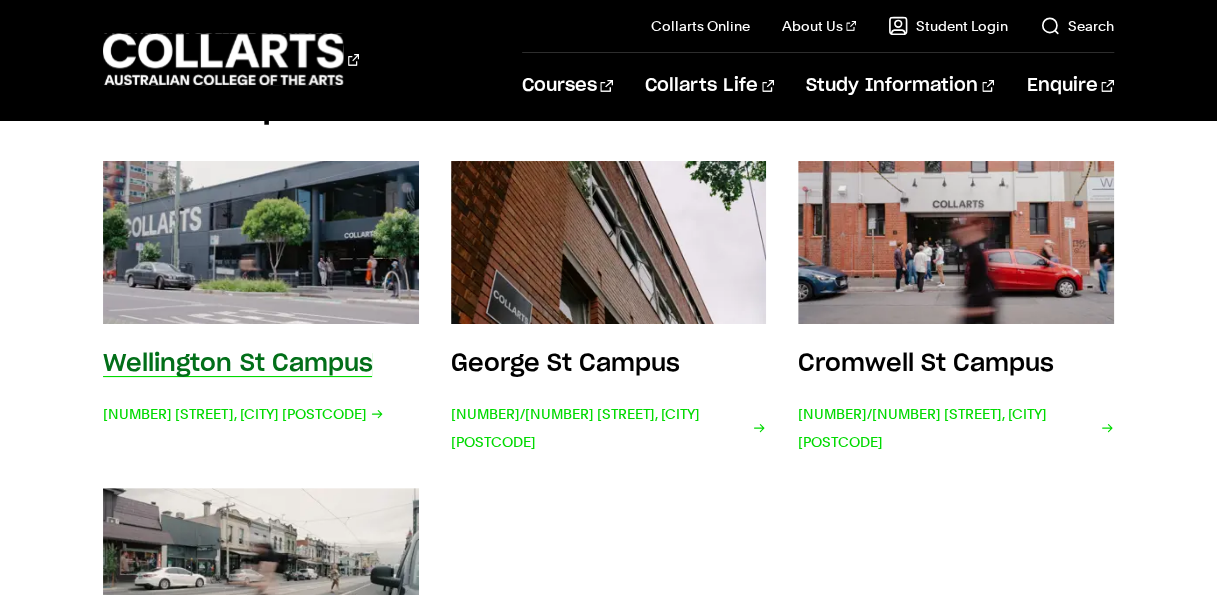click on "[NUMBER] [STREET], [CITY] [POSTCODE]" at bounding box center [243, 414] 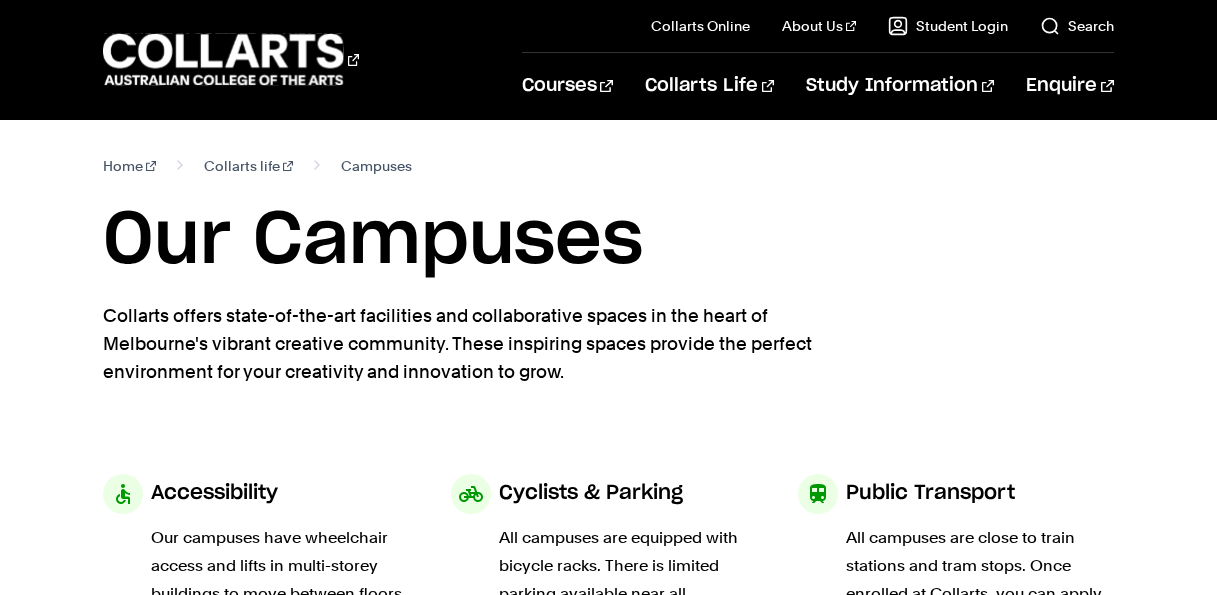 scroll, scrollTop: 0, scrollLeft: 0, axis: both 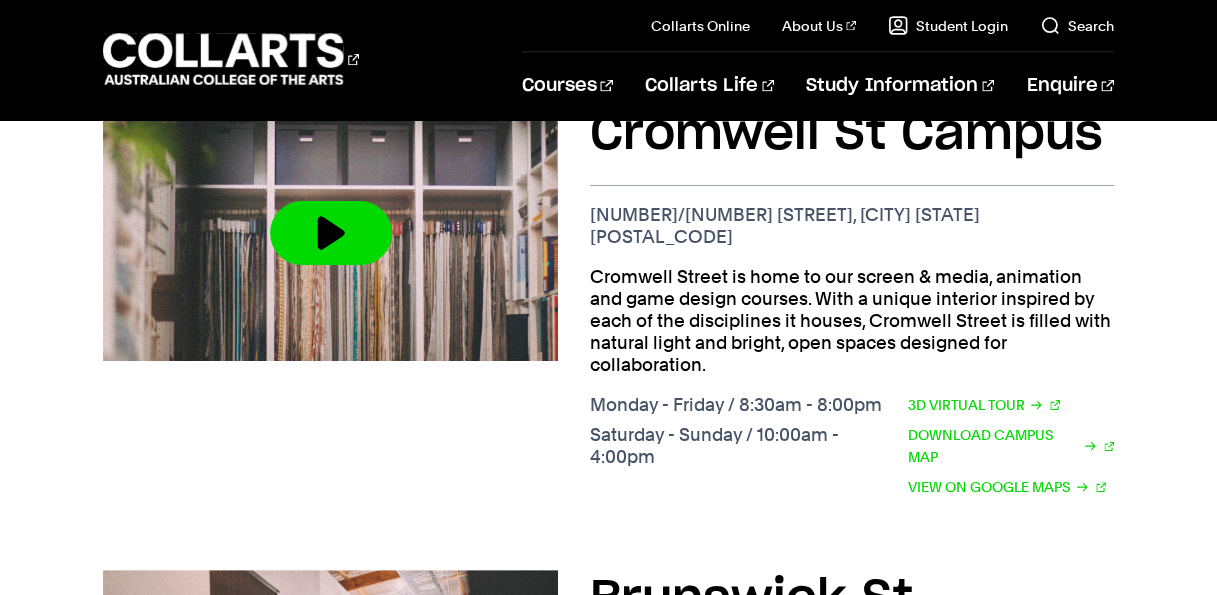 click at bounding box center [331, 233] 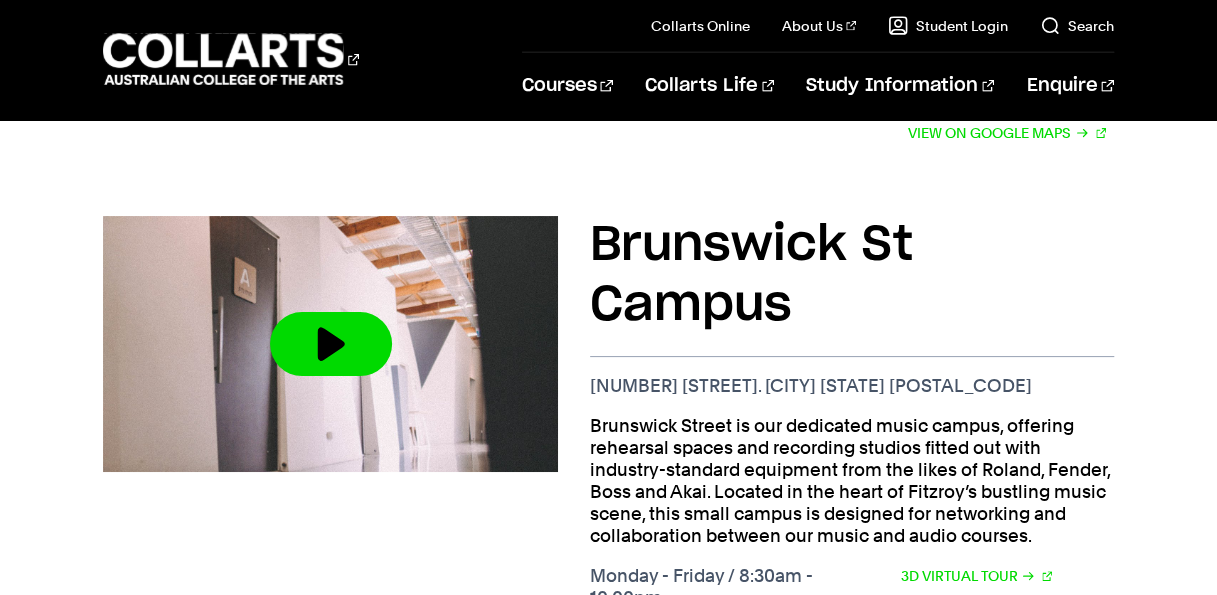 scroll, scrollTop: 2278, scrollLeft: 0, axis: vertical 